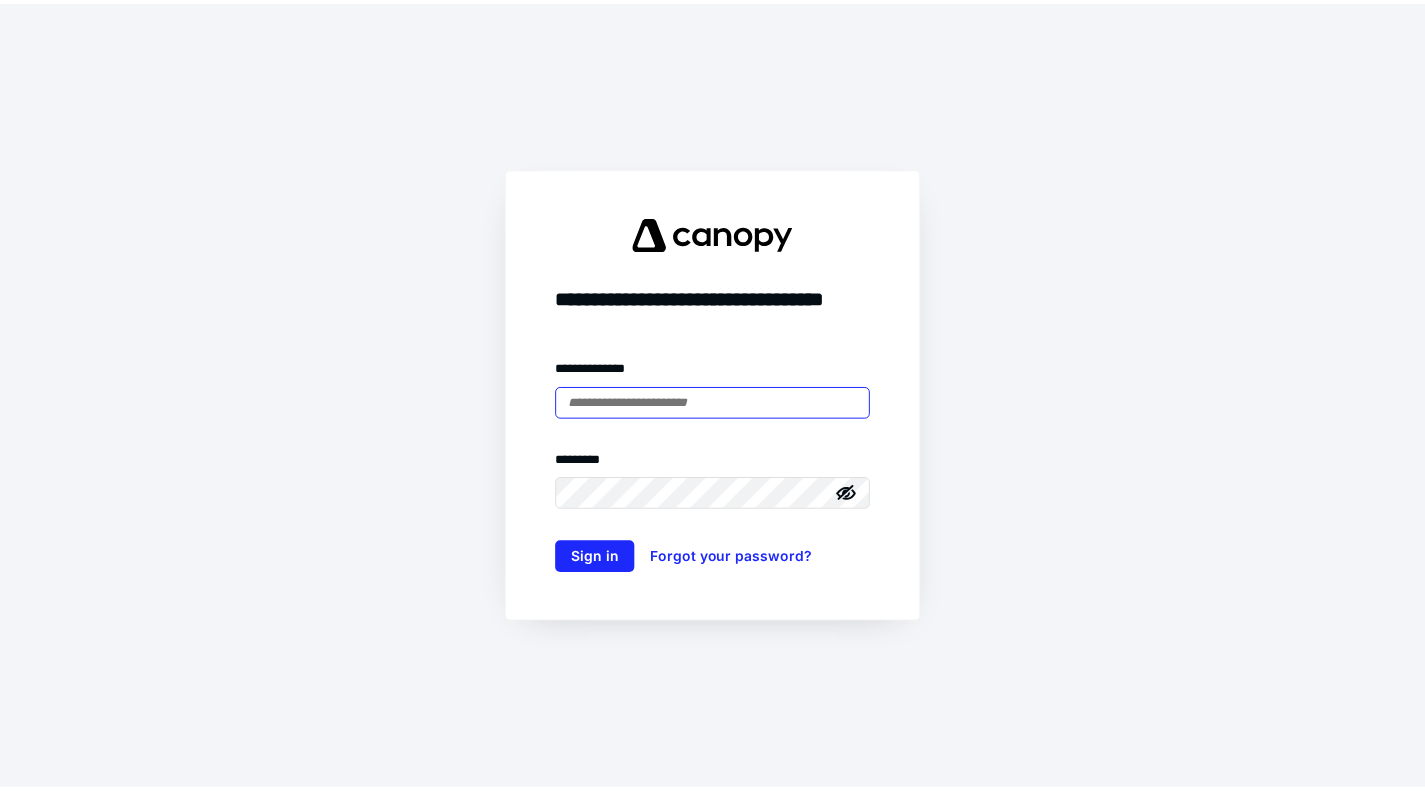 scroll, scrollTop: 0, scrollLeft: 0, axis: both 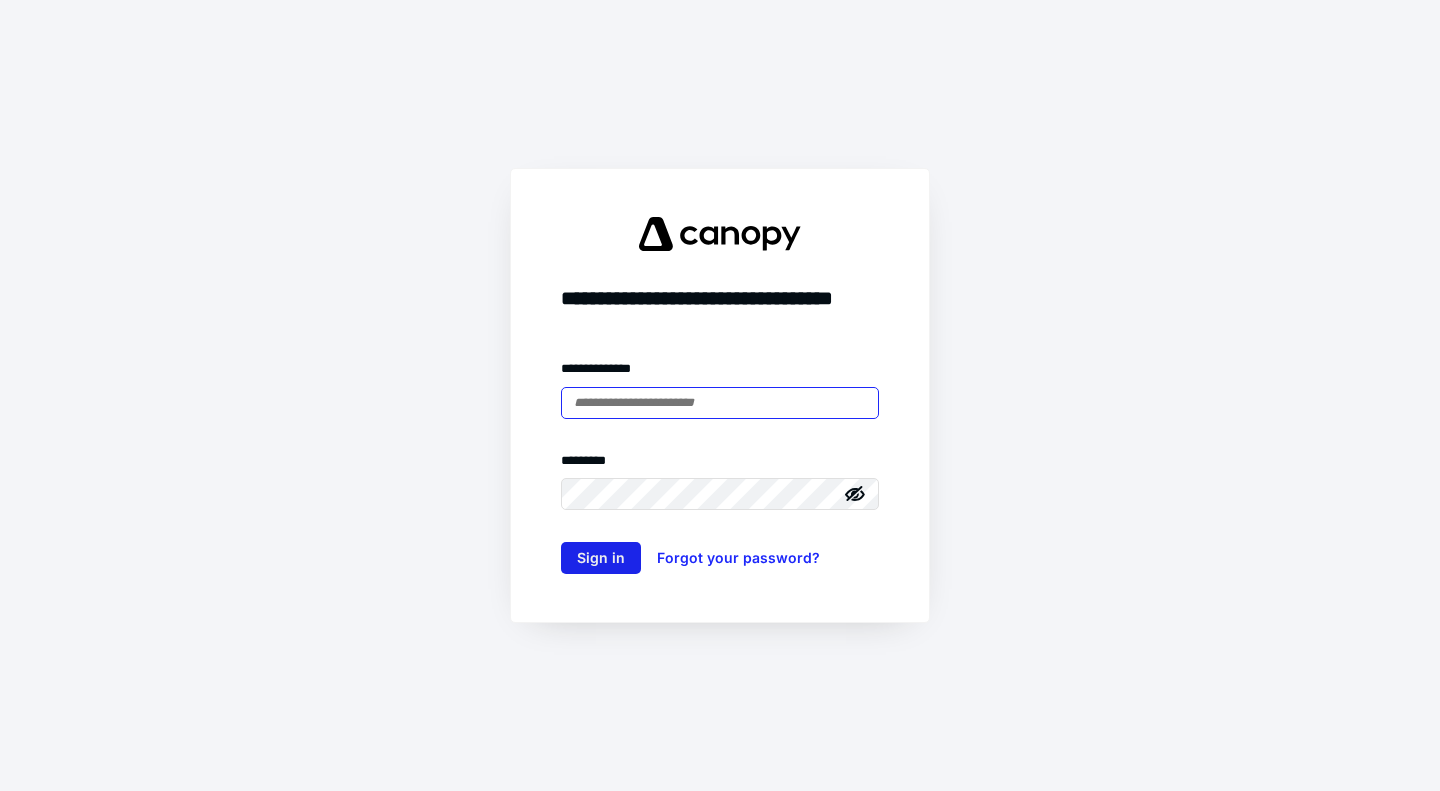 type on "**********" 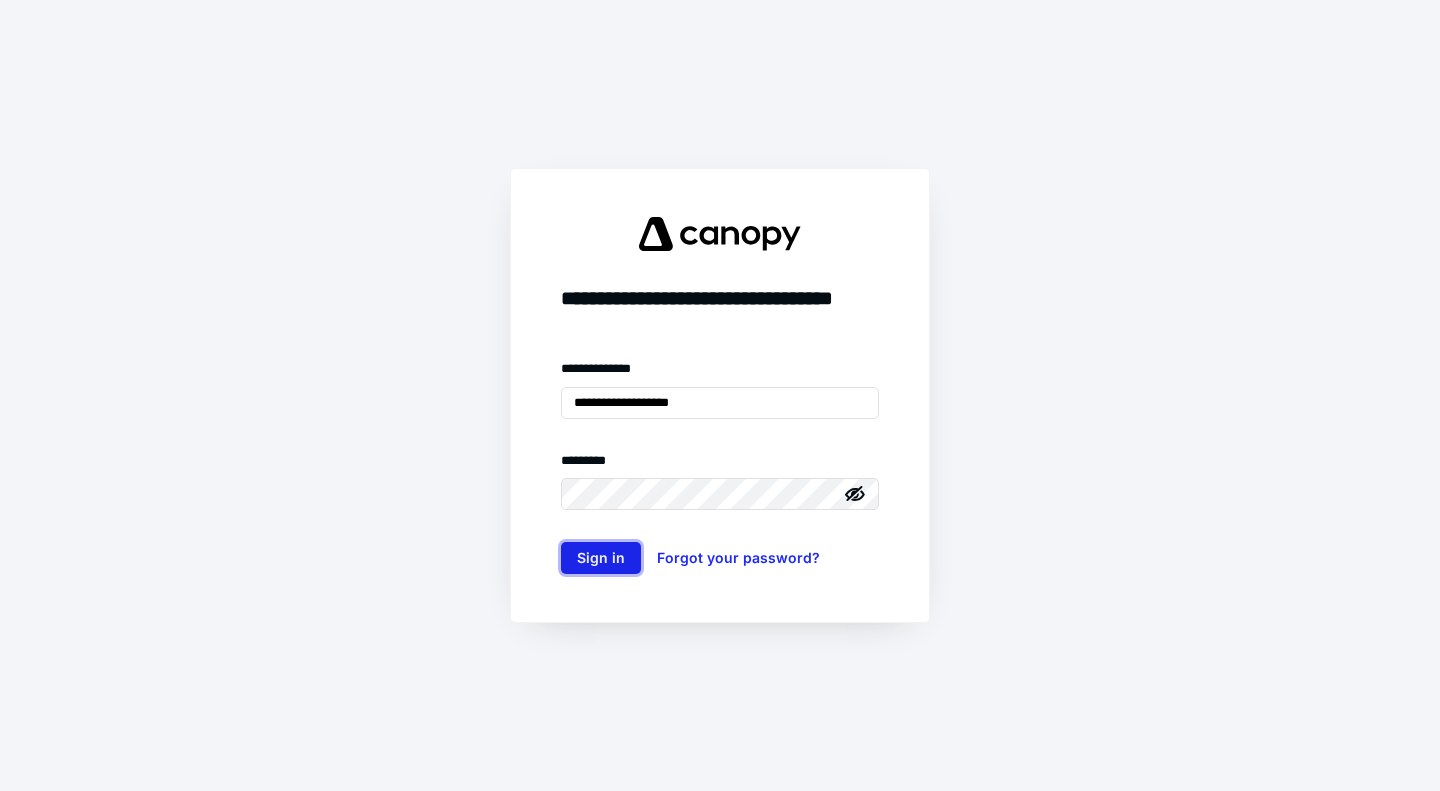 click on "Sign in" at bounding box center [601, 558] 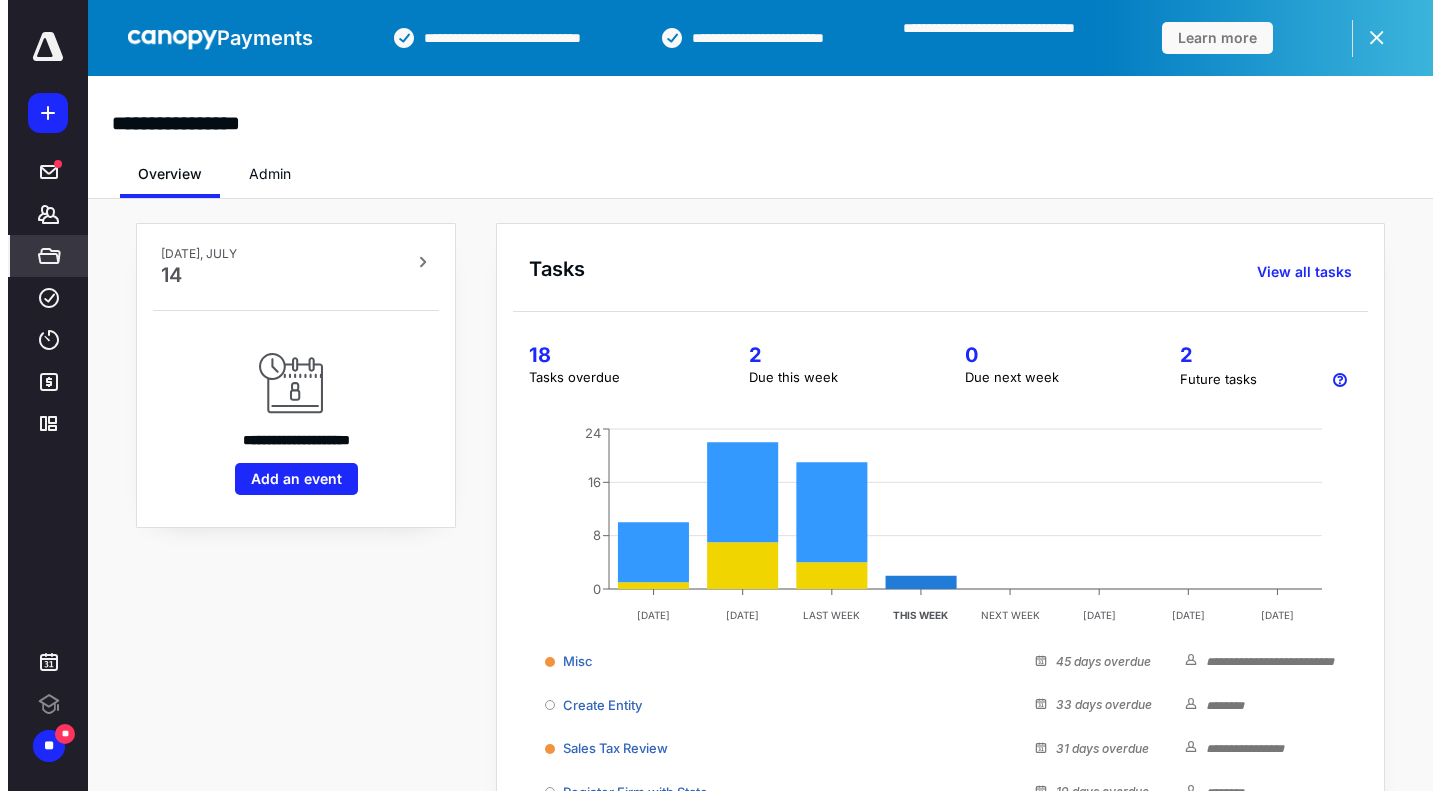 scroll, scrollTop: 0, scrollLeft: 0, axis: both 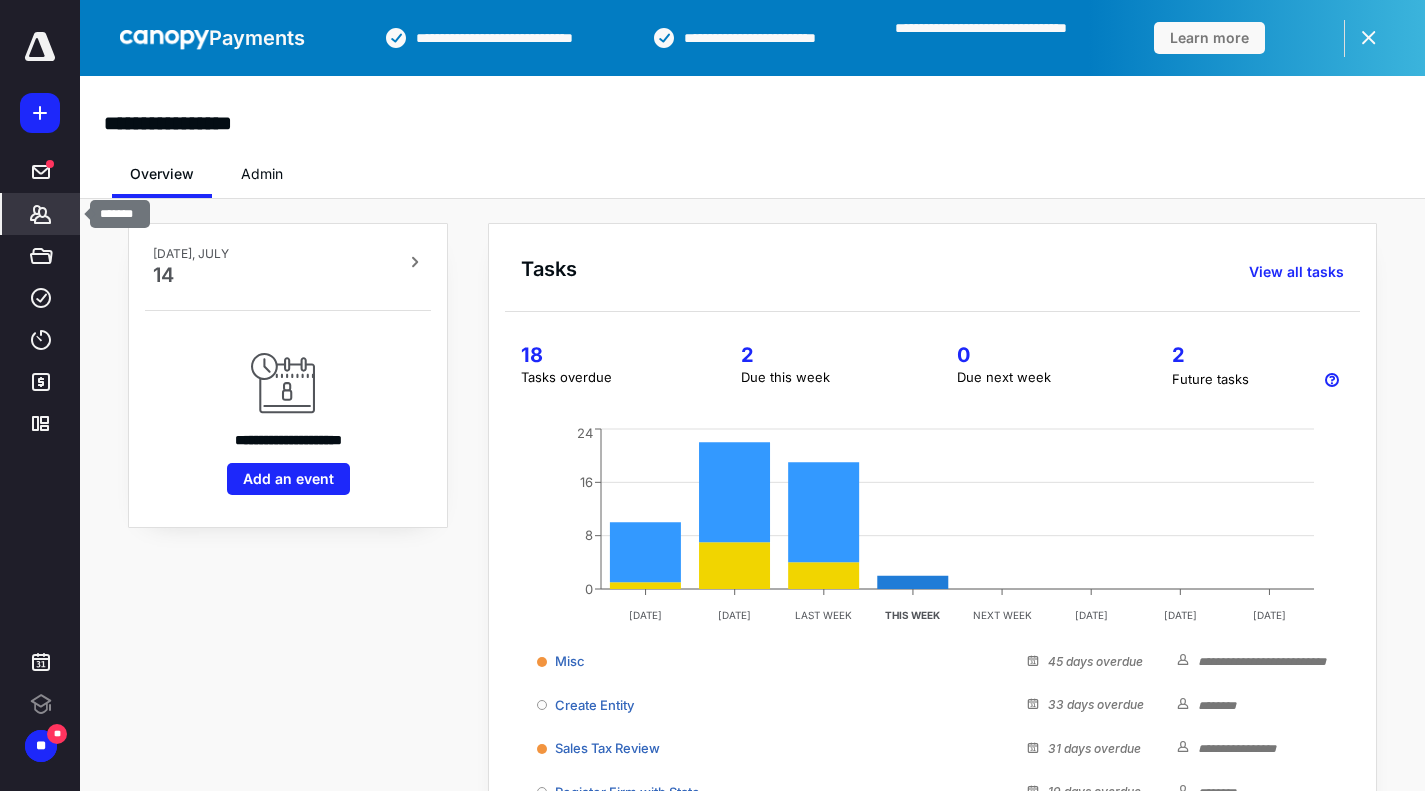 click on "*******" at bounding box center [41, 214] 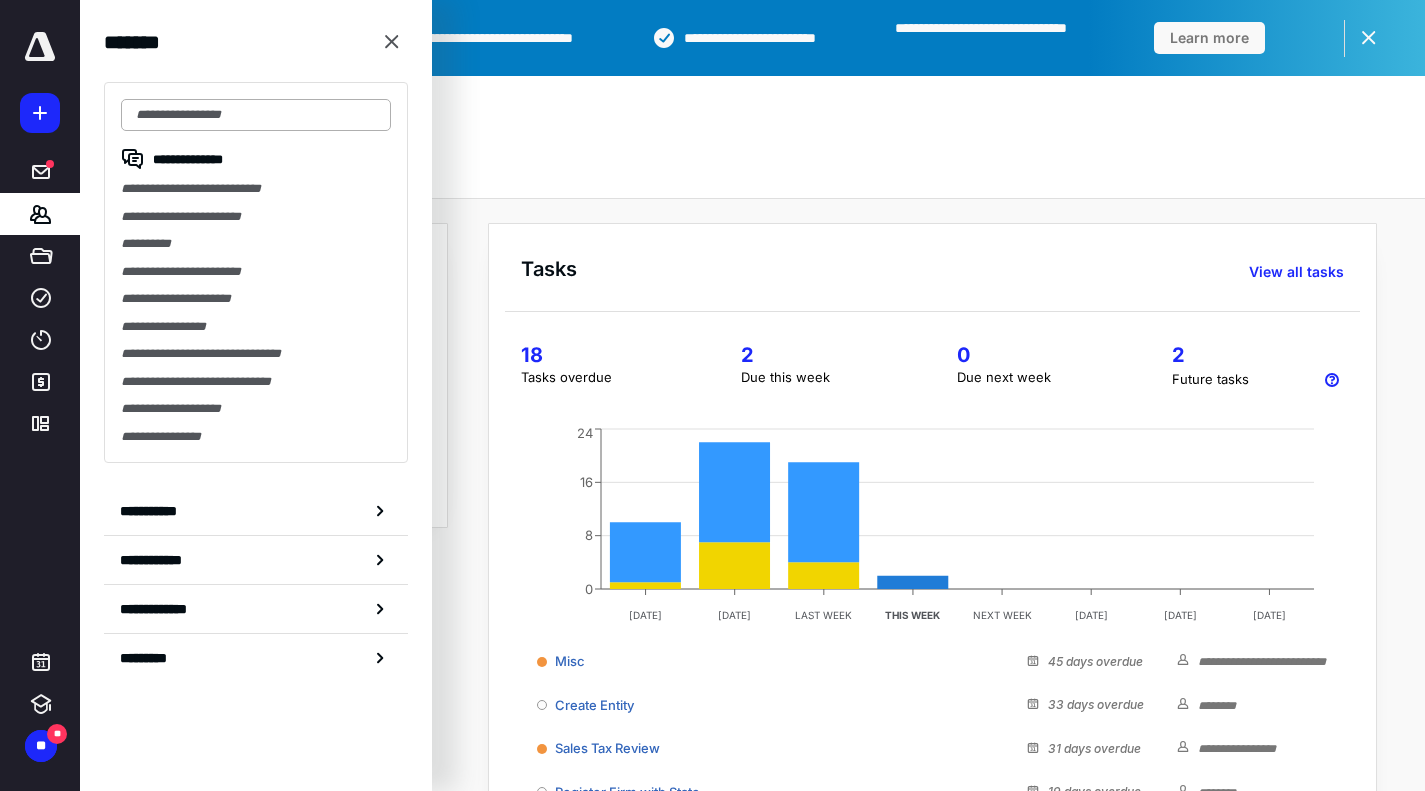 click at bounding box center (256, 115) 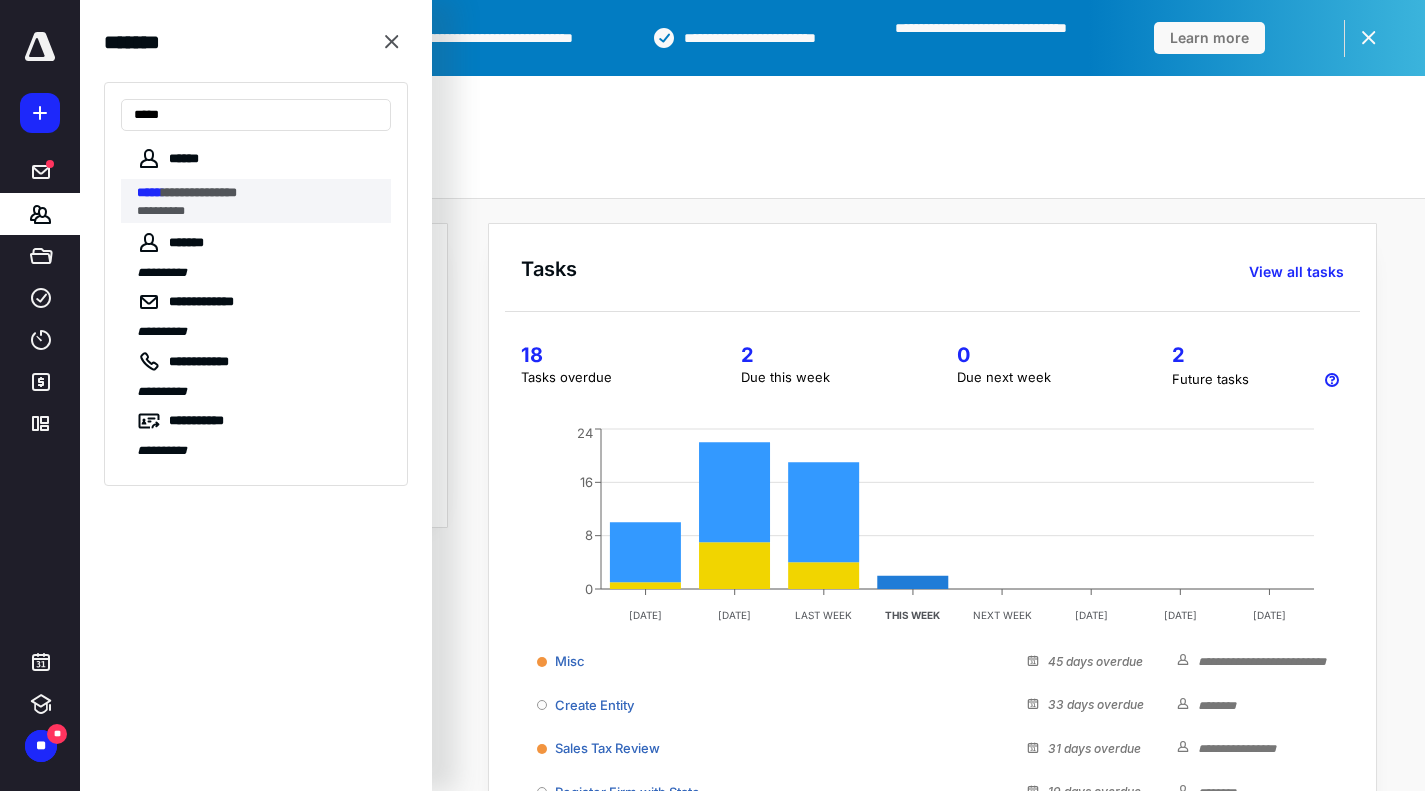 type on "*****" 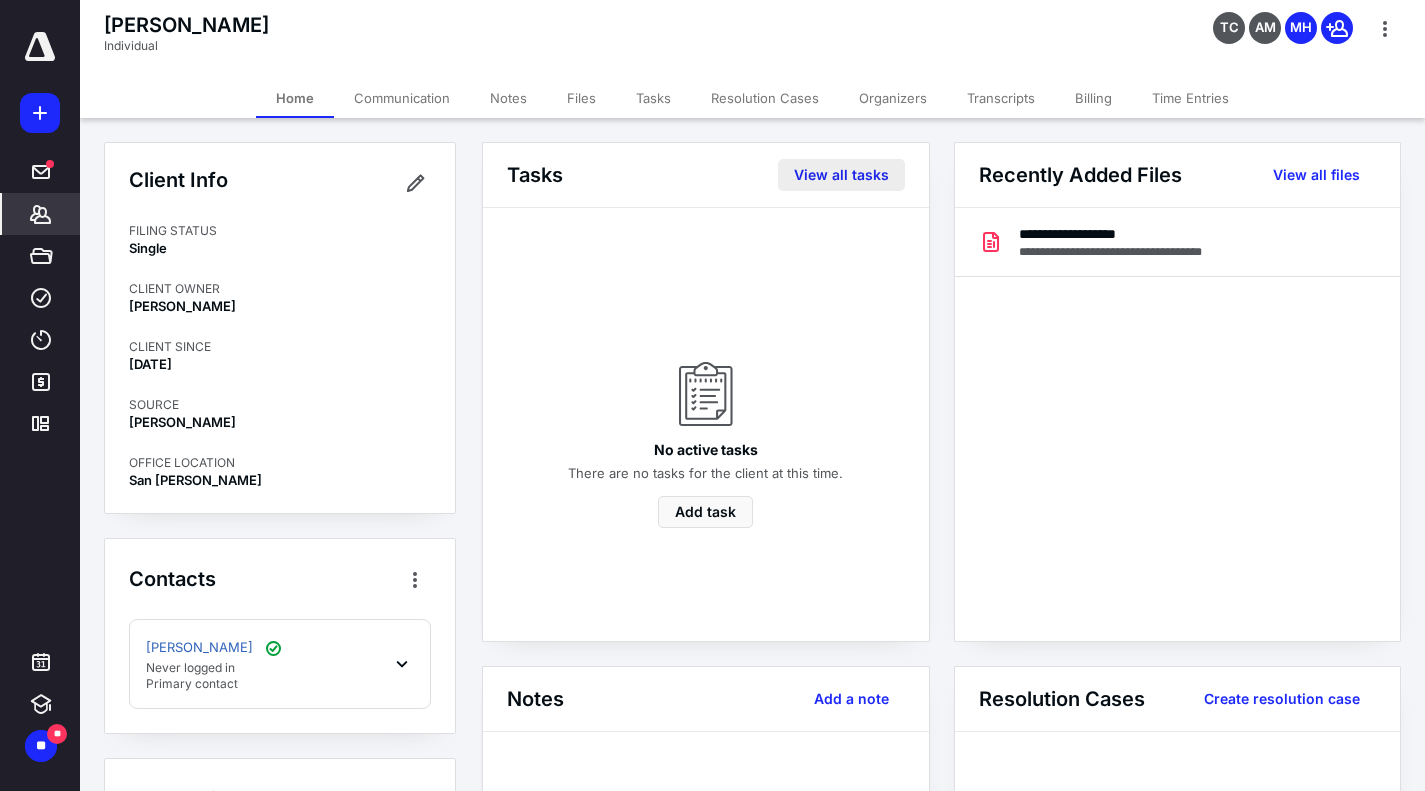 click on "View all tasks" at bounding box center [841, 175] 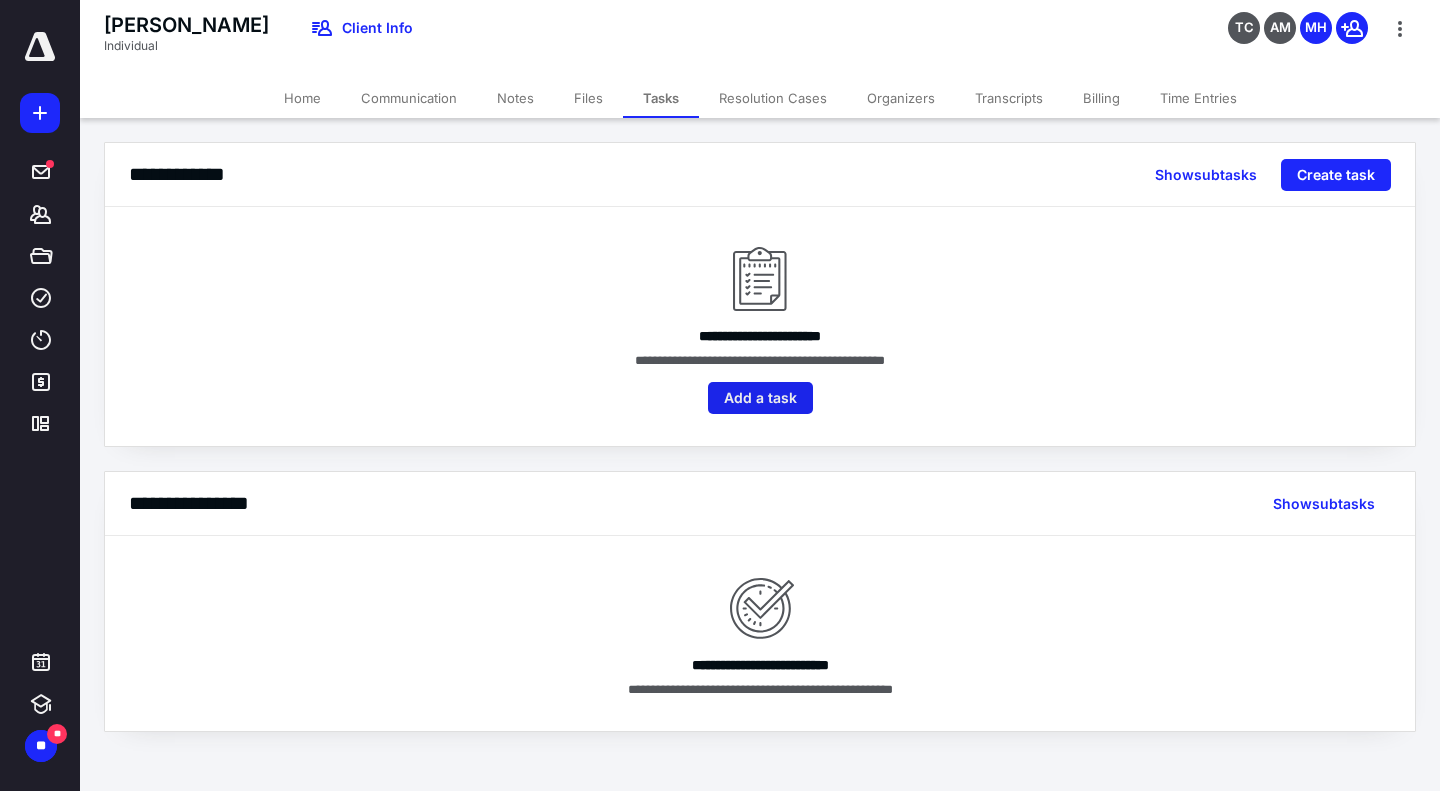 click on "Add a task" at bounding box center (760, 398) 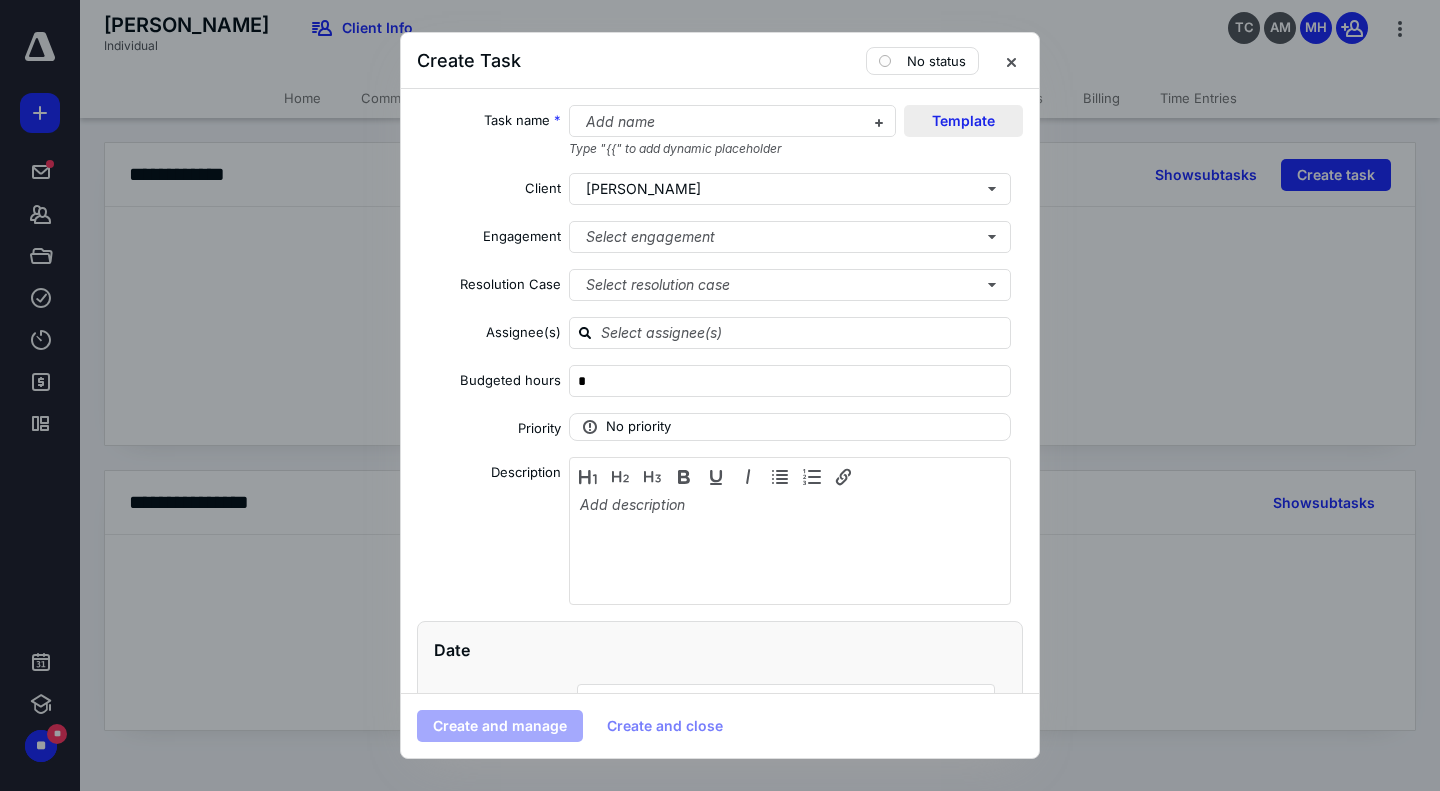 click on "Template" at bounding box center (963, 121) 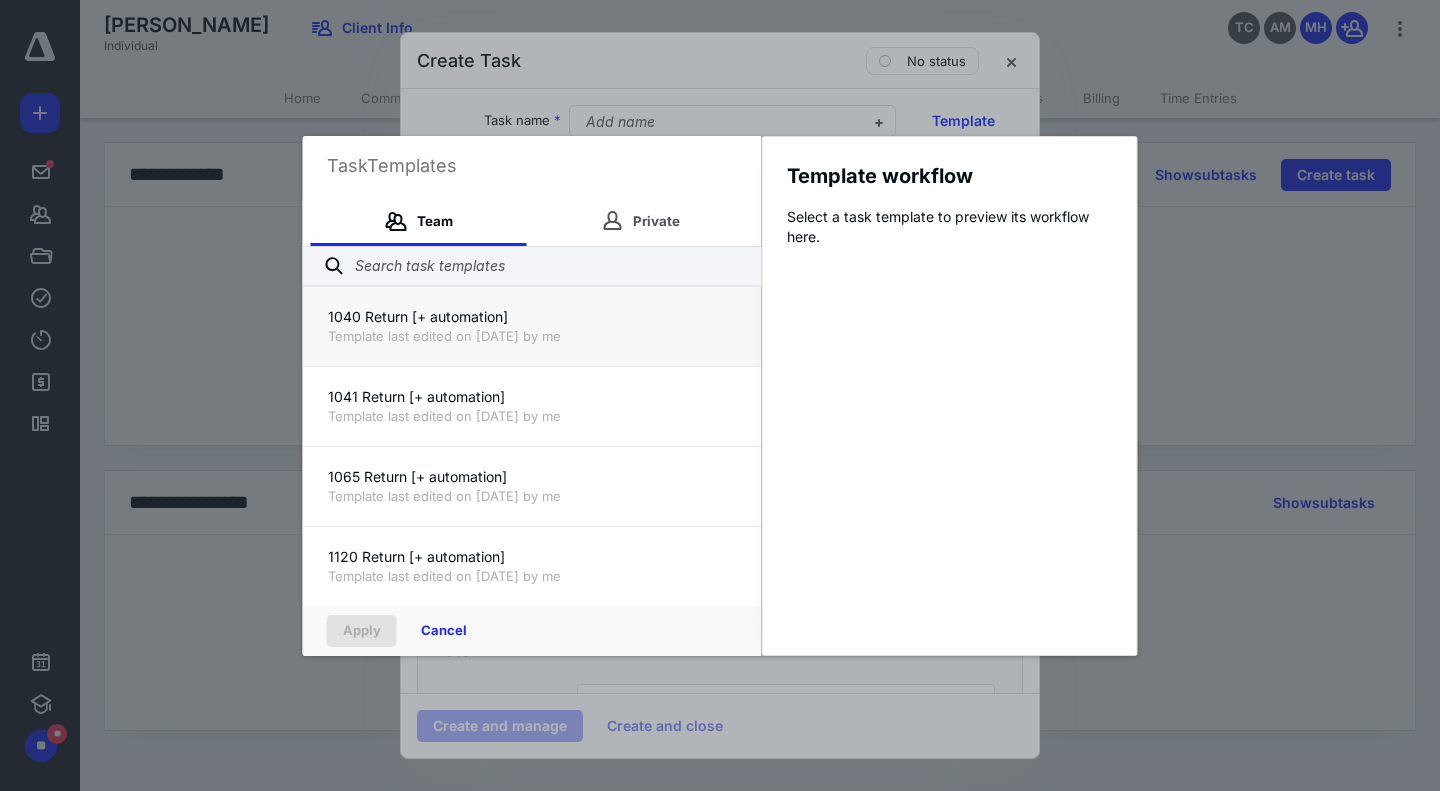 click on "1040 Return [+ automation]" at bounding box center (532, 317) 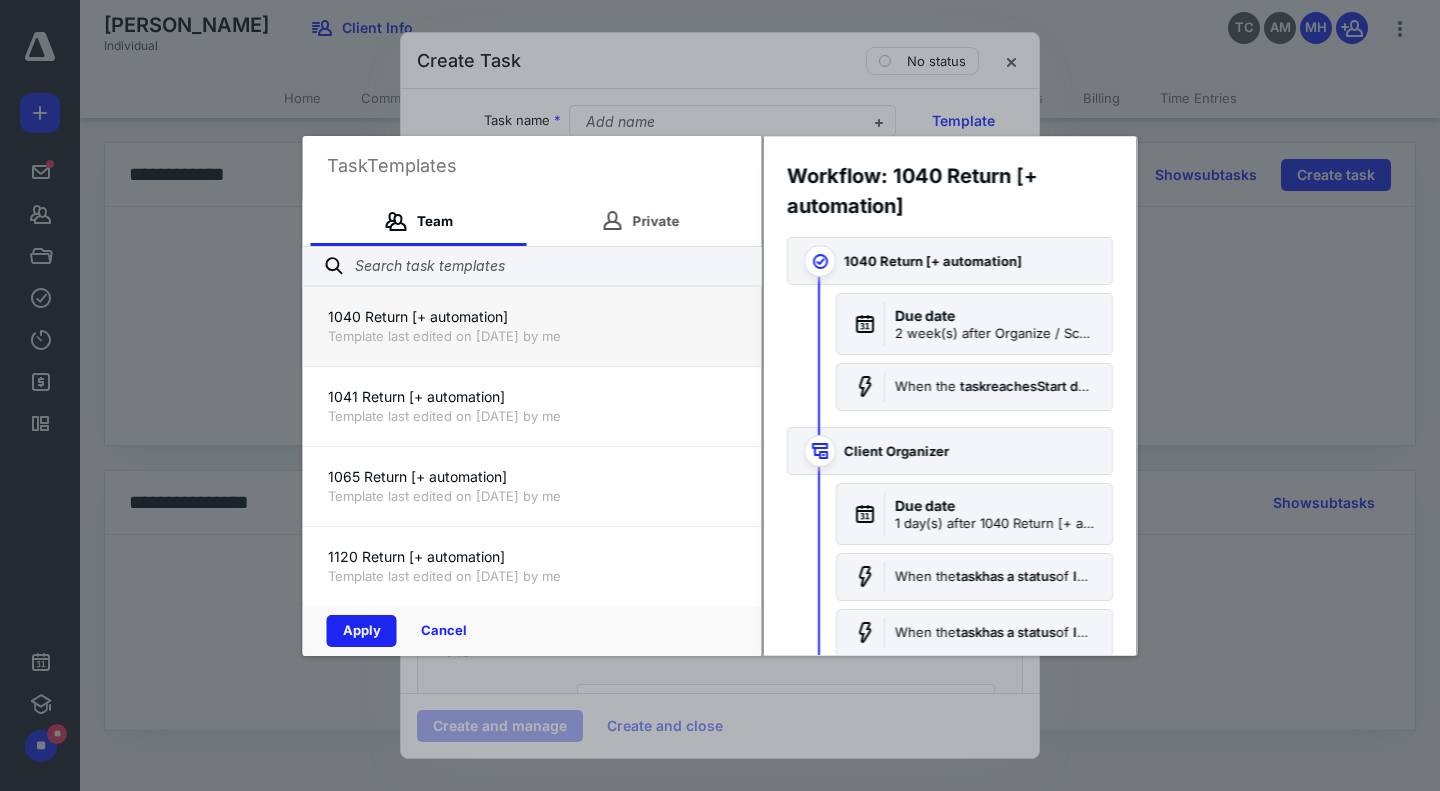 click on "Apply" at bounding box center (362, 631) 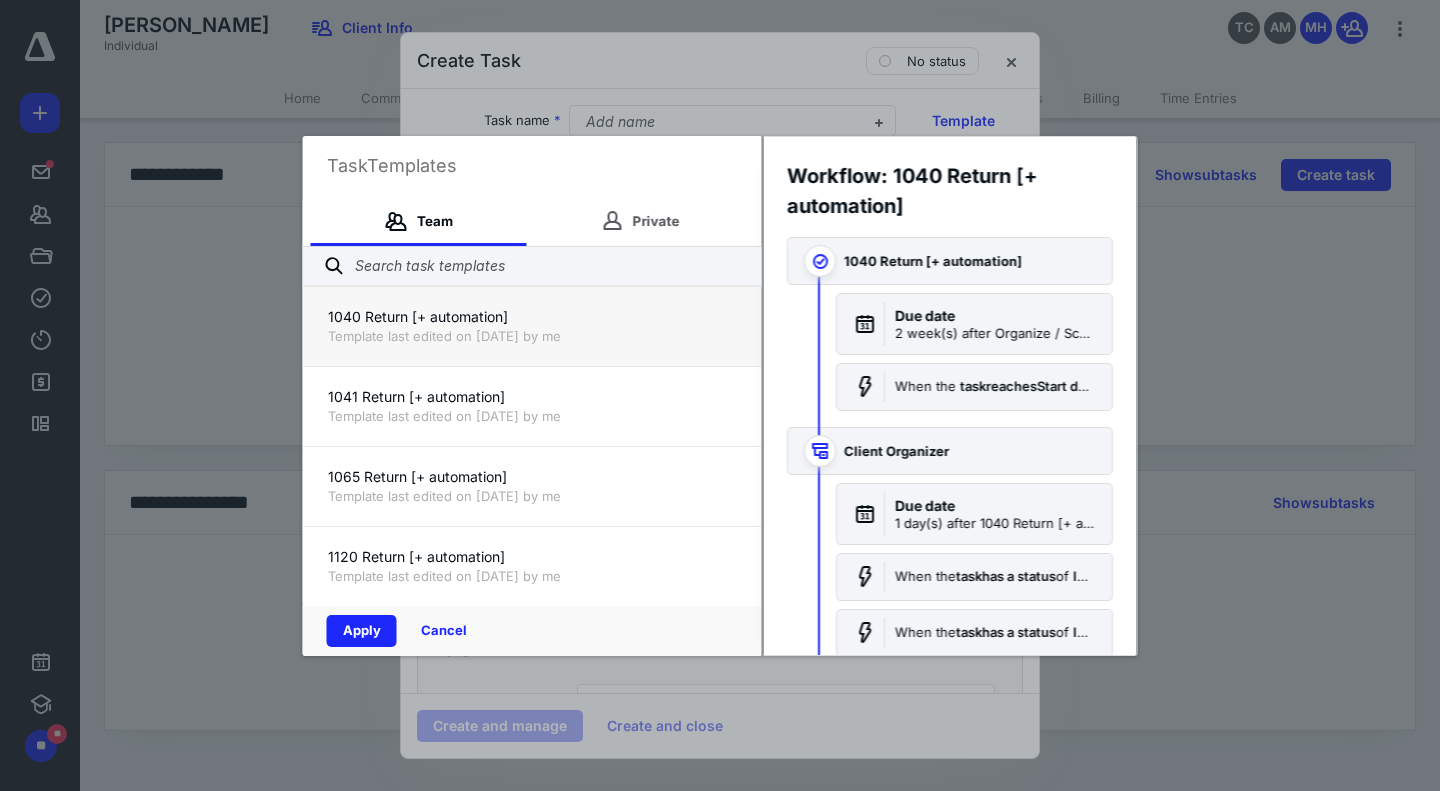 checkbox on "true" 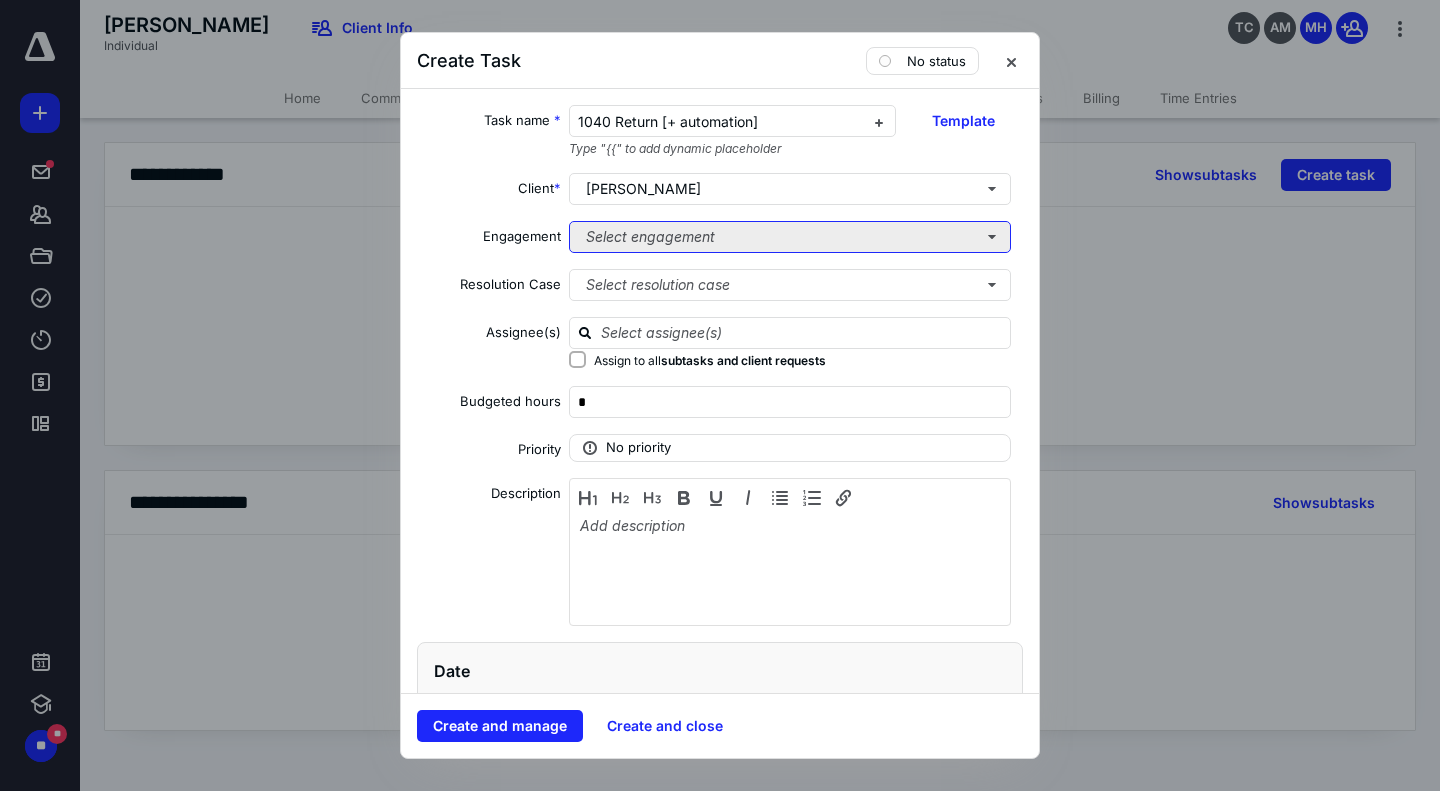 click on "Select engagement" at bounding box center (790, 237) 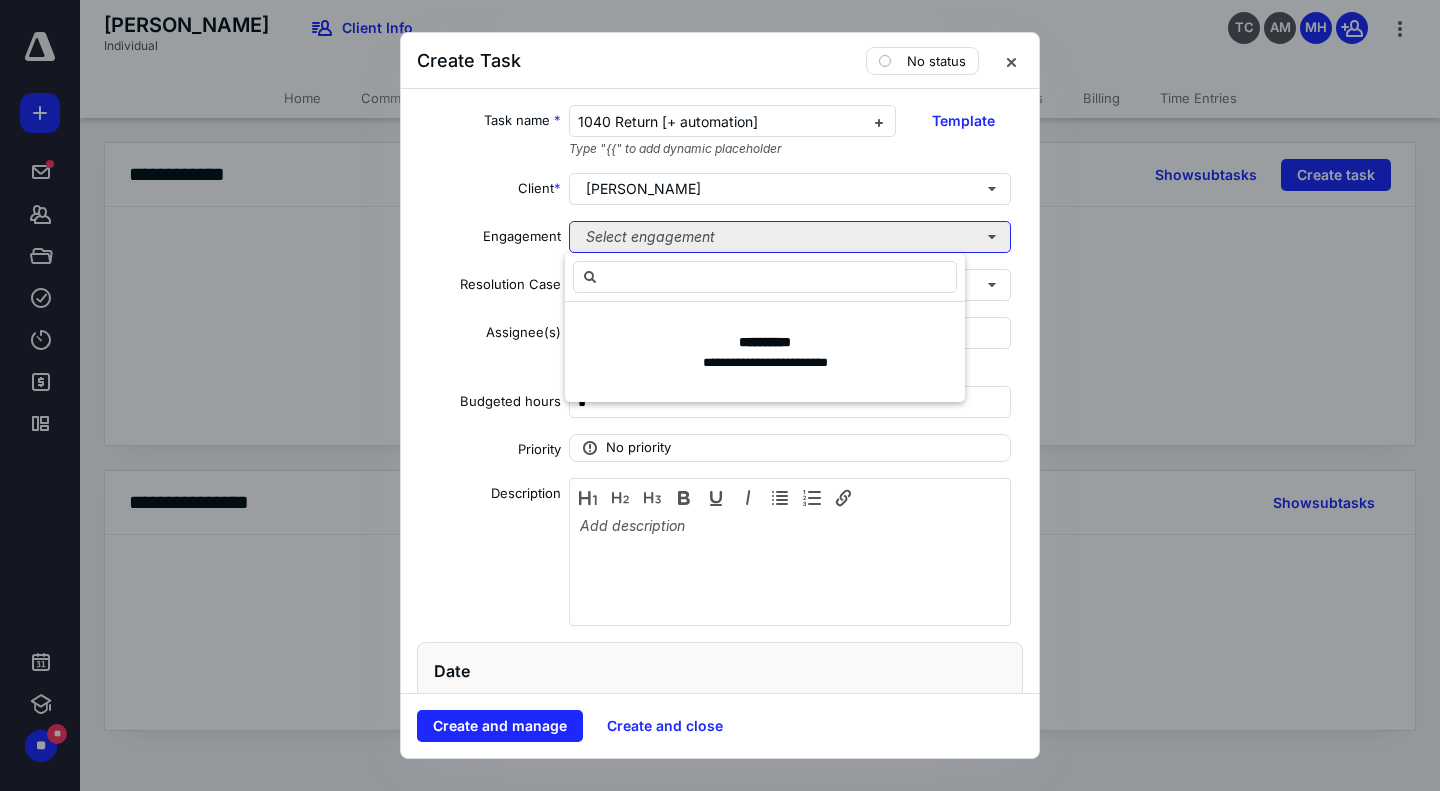 click on "Select engagement" at bounding box center [790, 237] 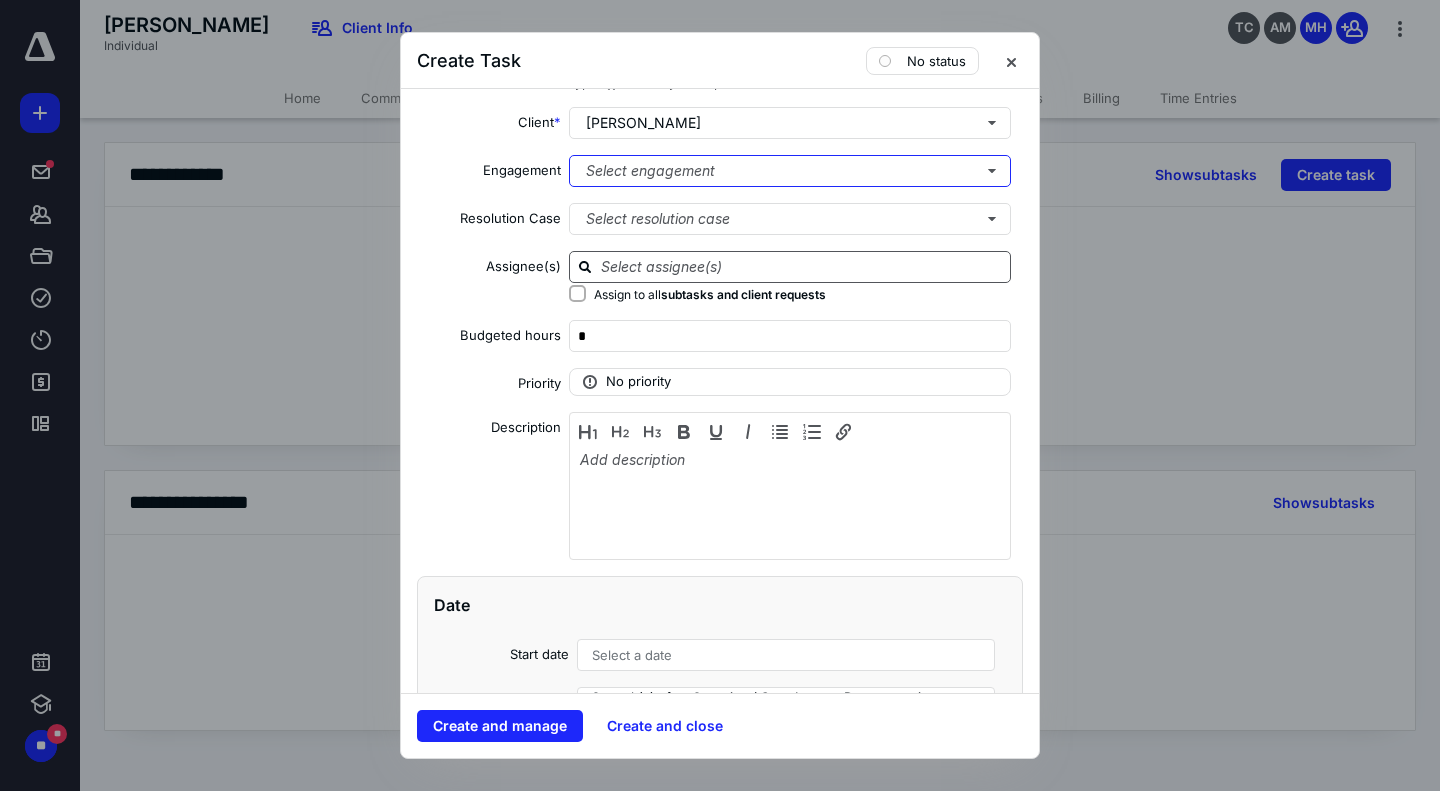 scroll, scrollTop: 68, scrollLeft: 0, axis: vertical 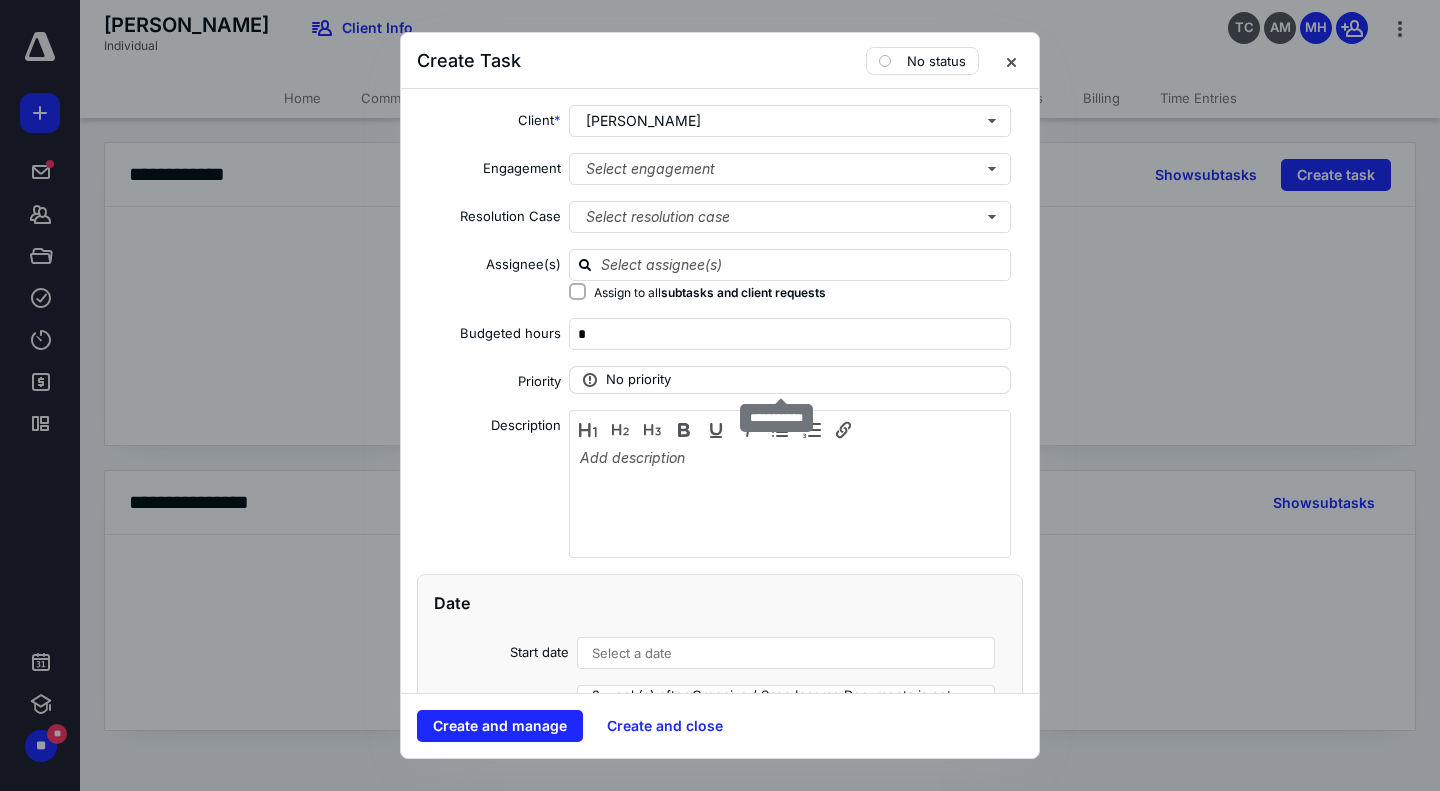 click on "No priority" at bounding box center [638, 380] 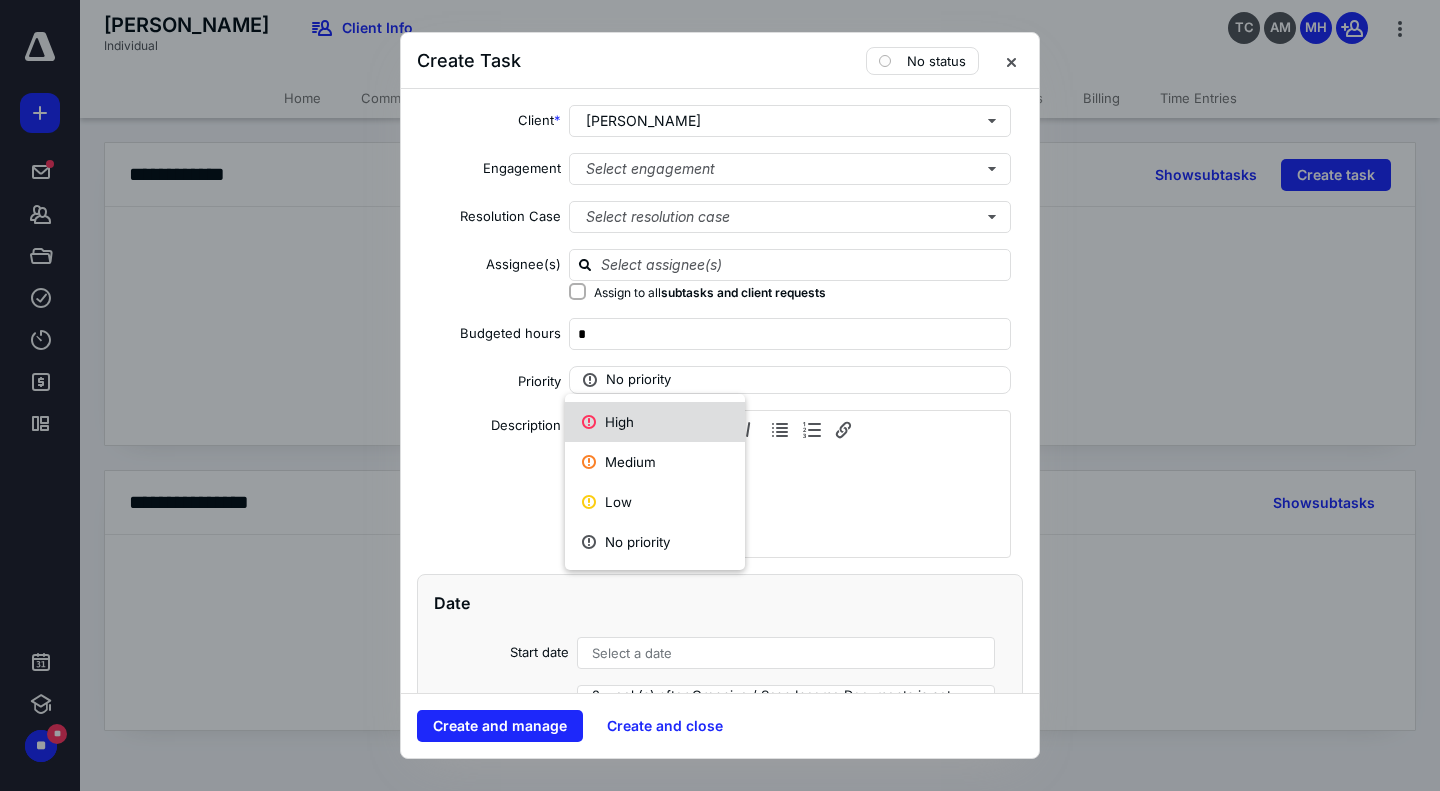 click on "High" at bounding box center [655, 422] 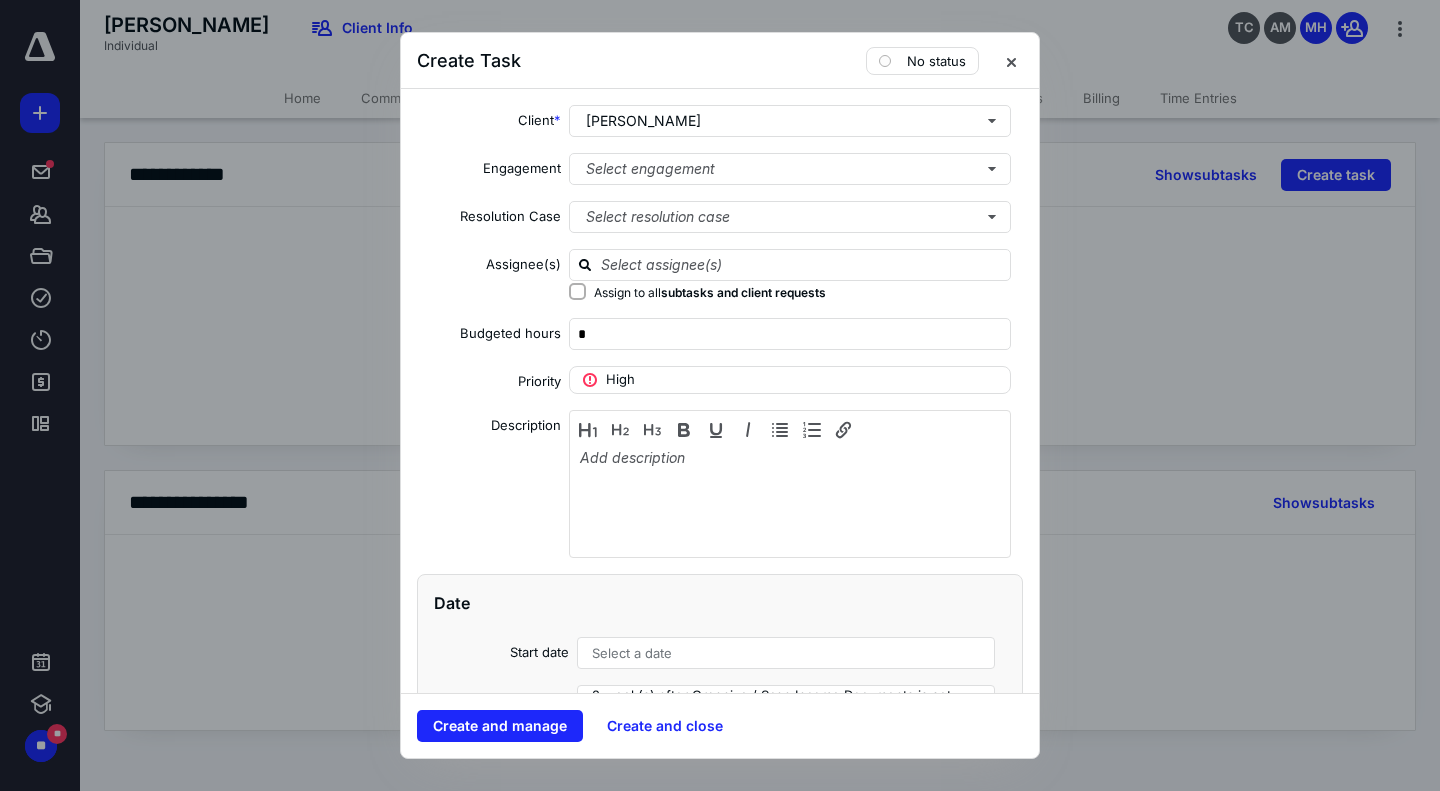 scroll, scrollTop: 263, scrollLeft: 0, axis: vertical 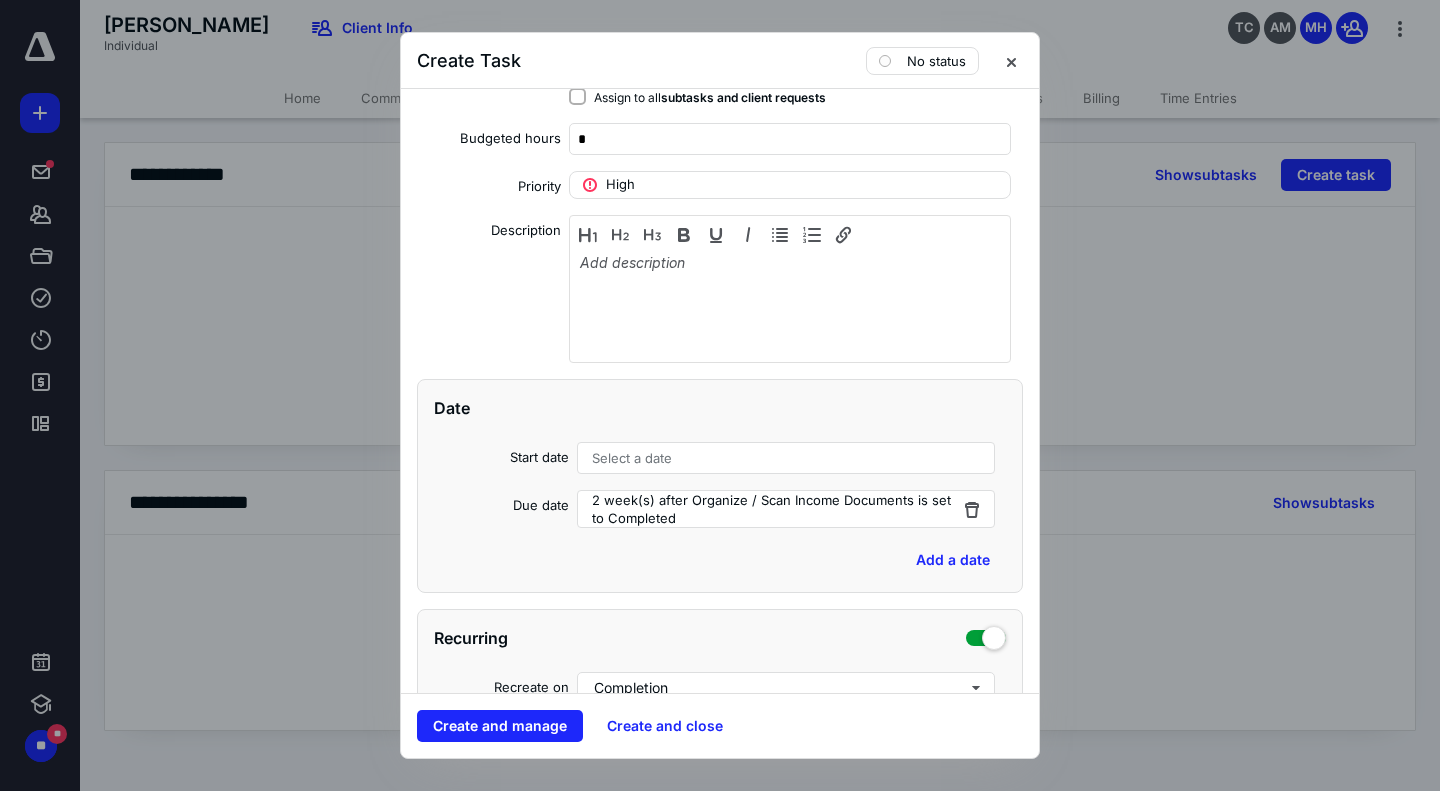click on "Select a date" at bounding box center [632, 458] 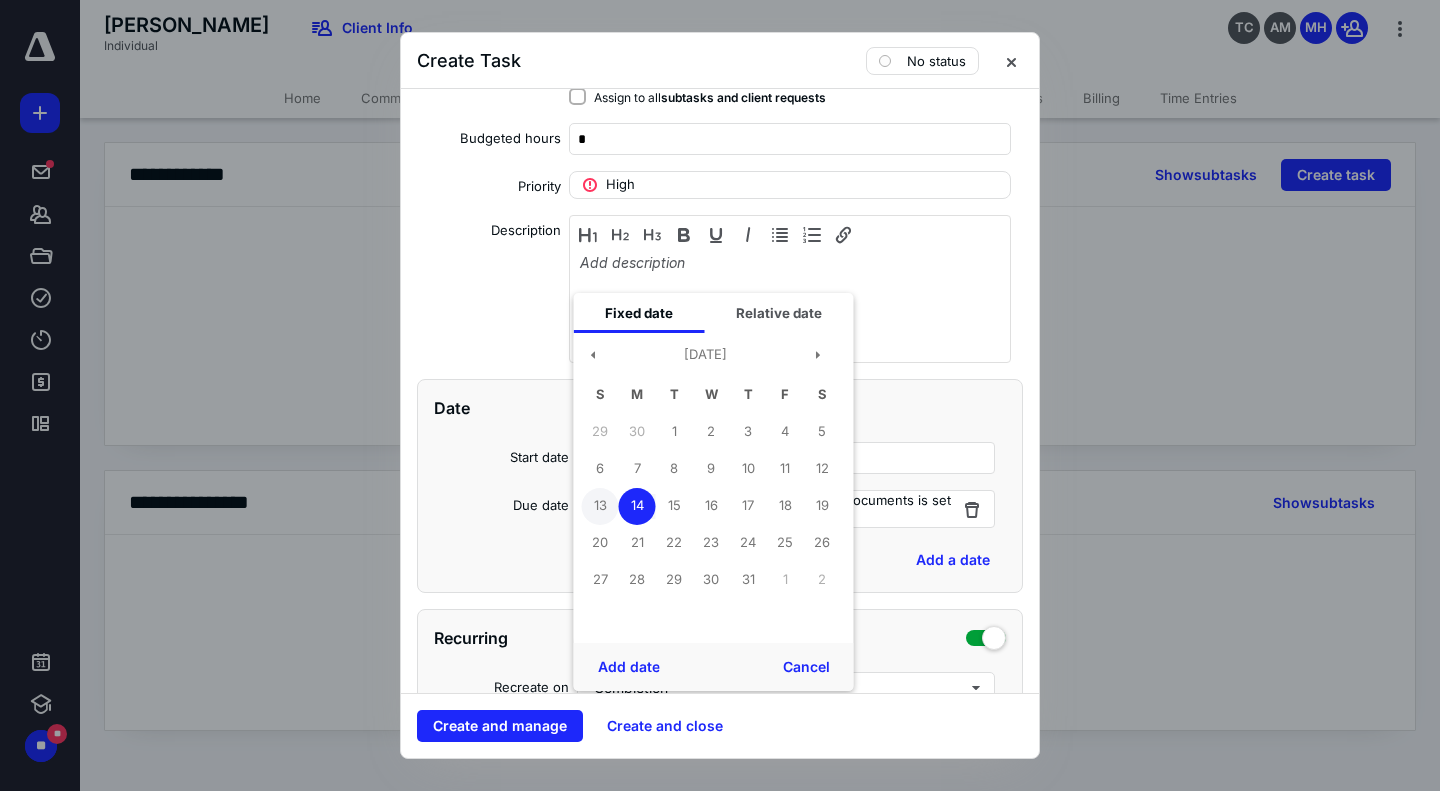 click on "13" at bounding box center [600, 506] 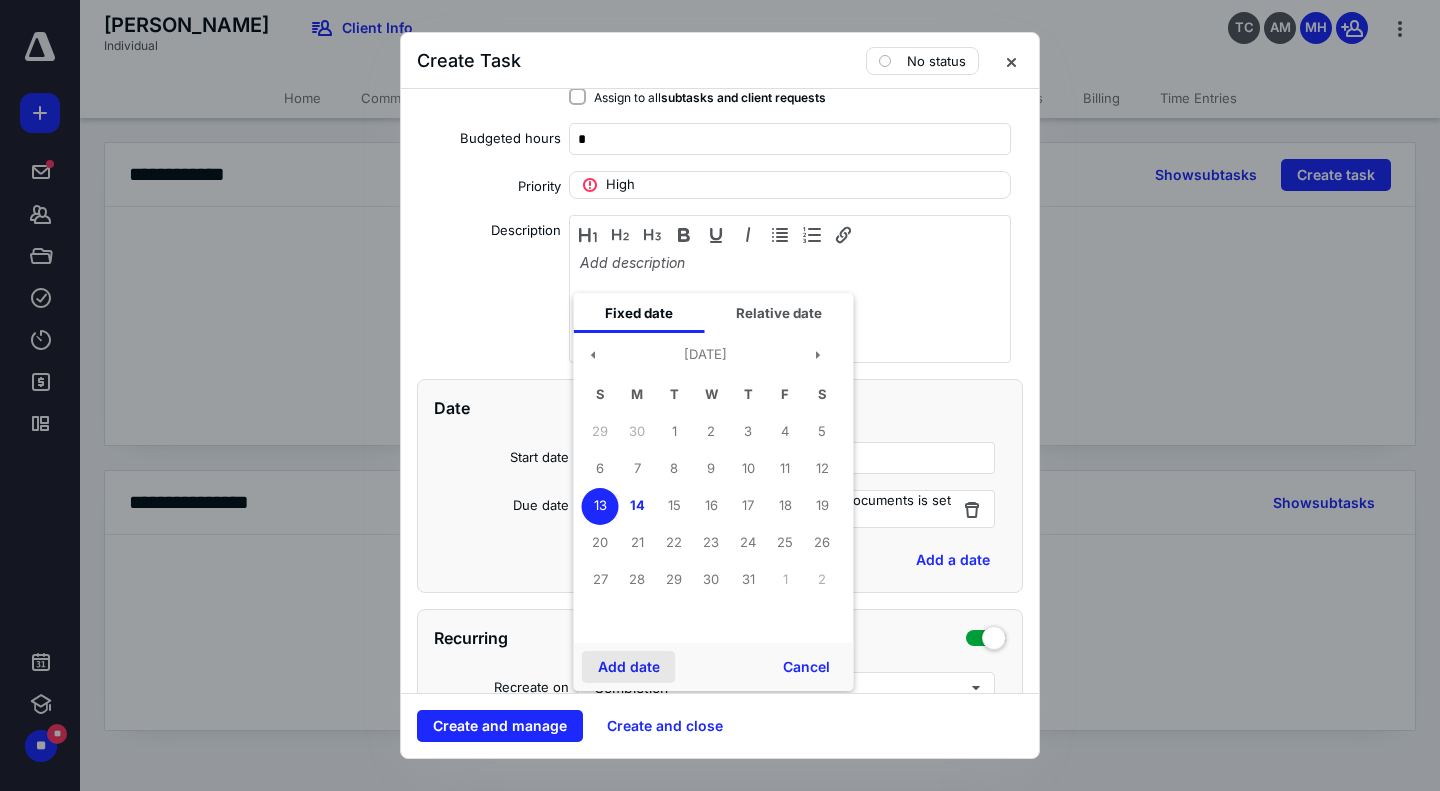 click on "Add date" at bounding box center (629, 667) 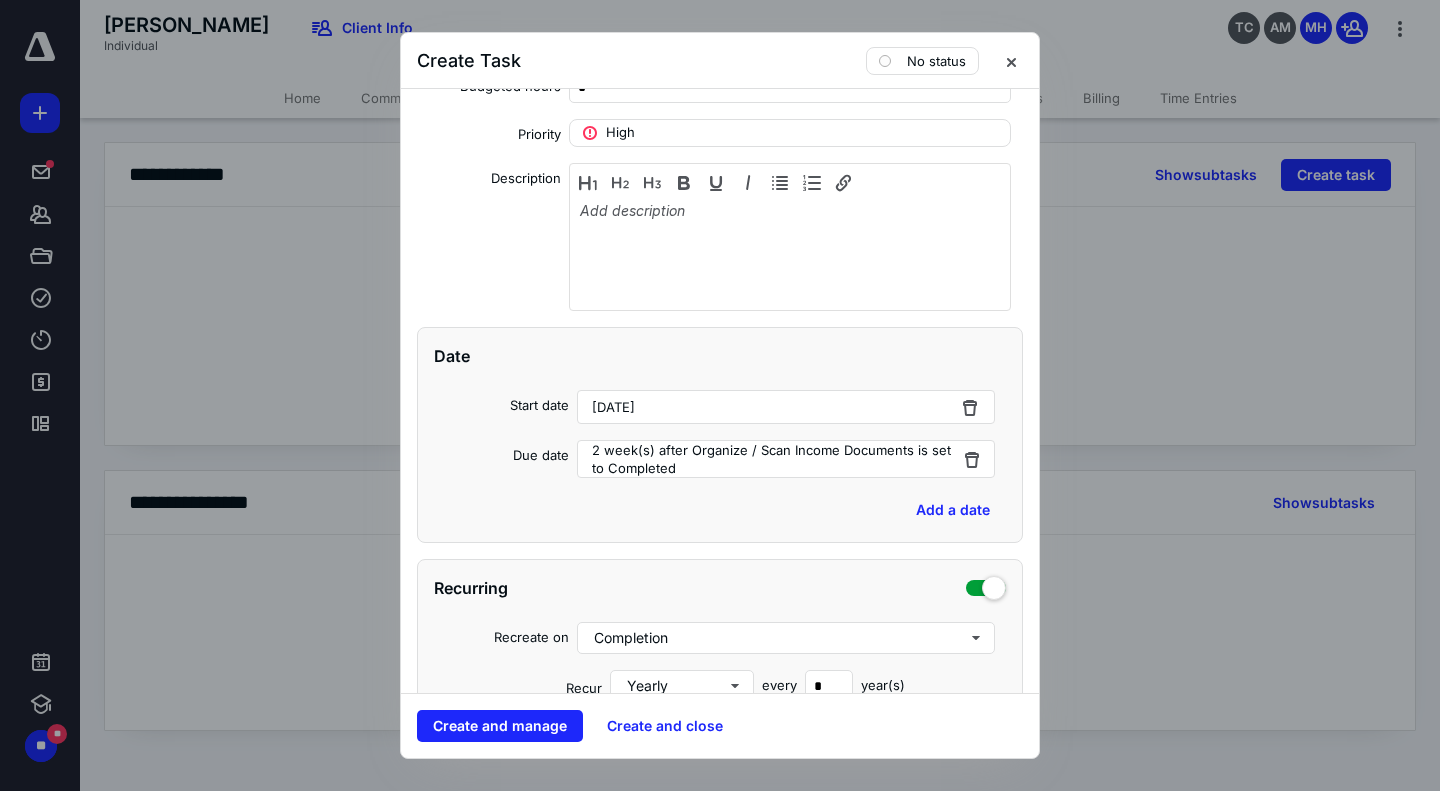 scroll, scrollTop: 313, scrollLeft: 0, axis: vertical 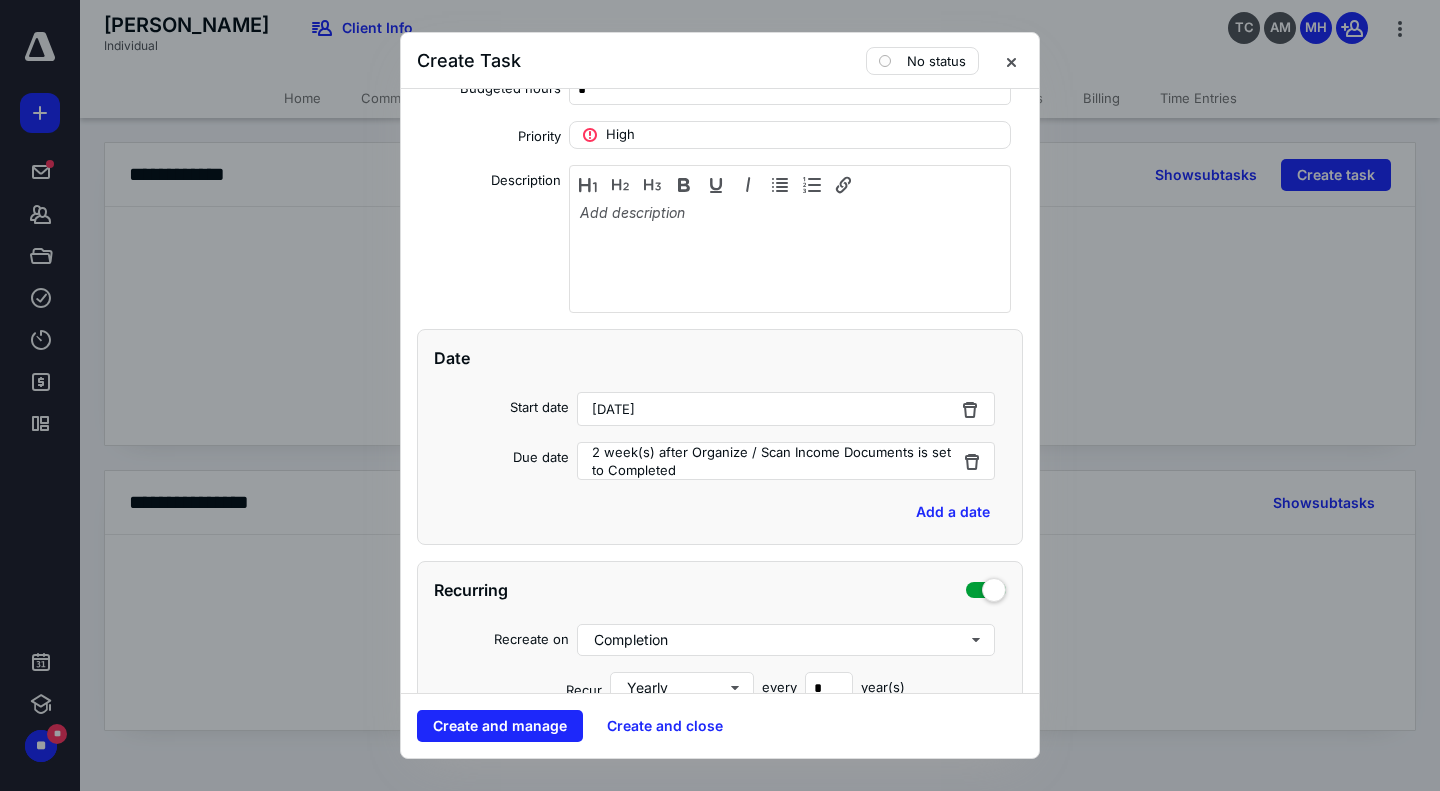 click on "[DATE]" at bounding box center [613, 409] 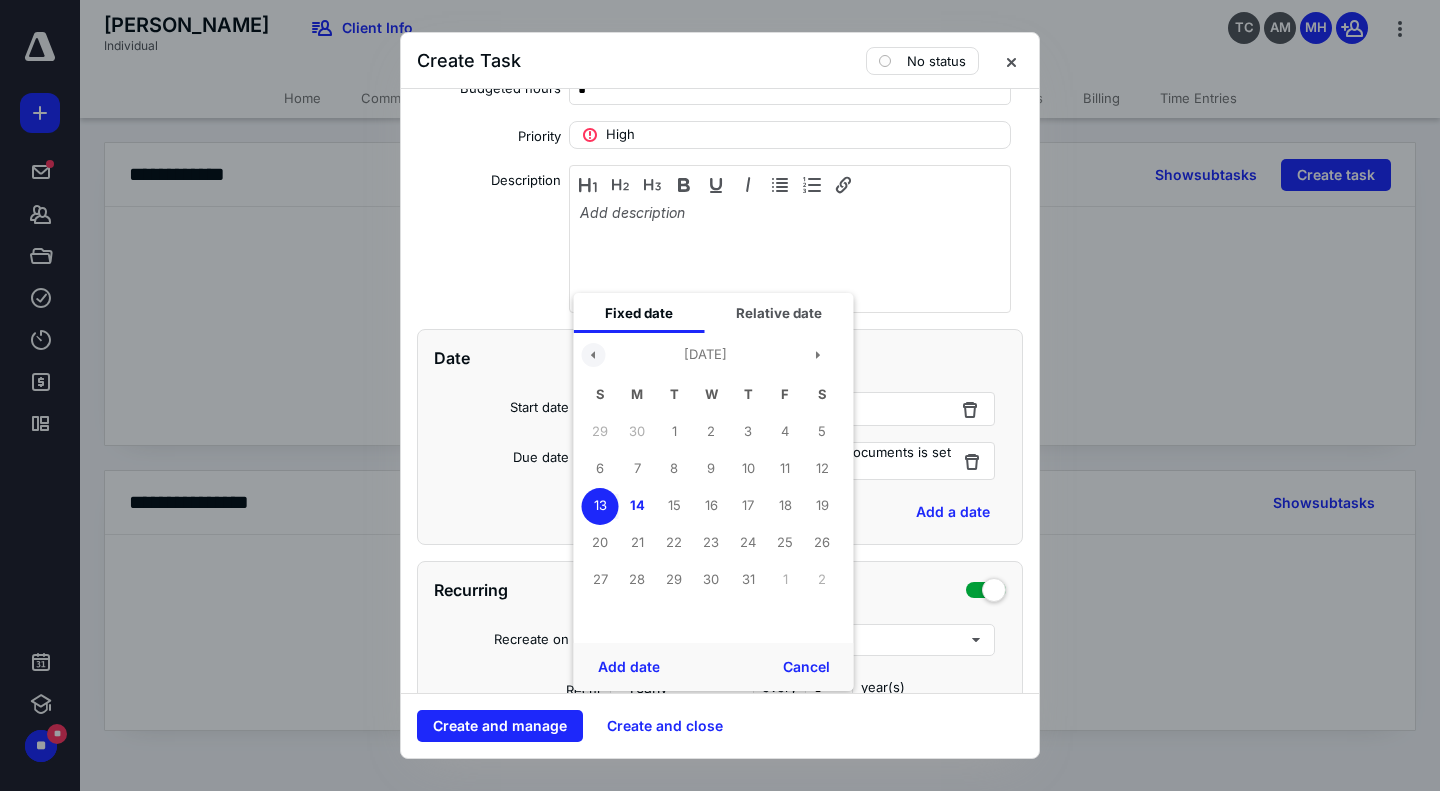 click at bounding box center (594, 355) 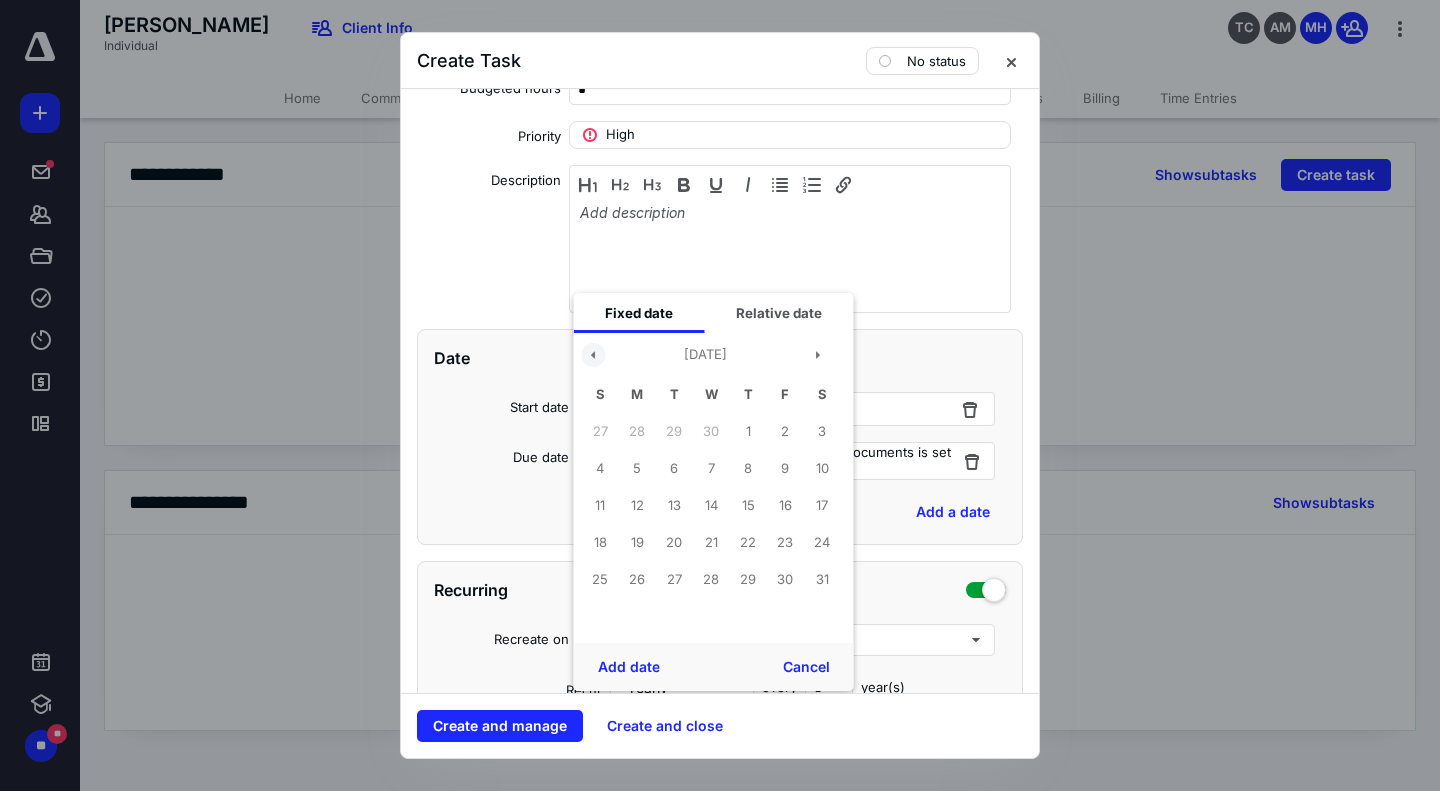 click at bounding box center [594, 355] 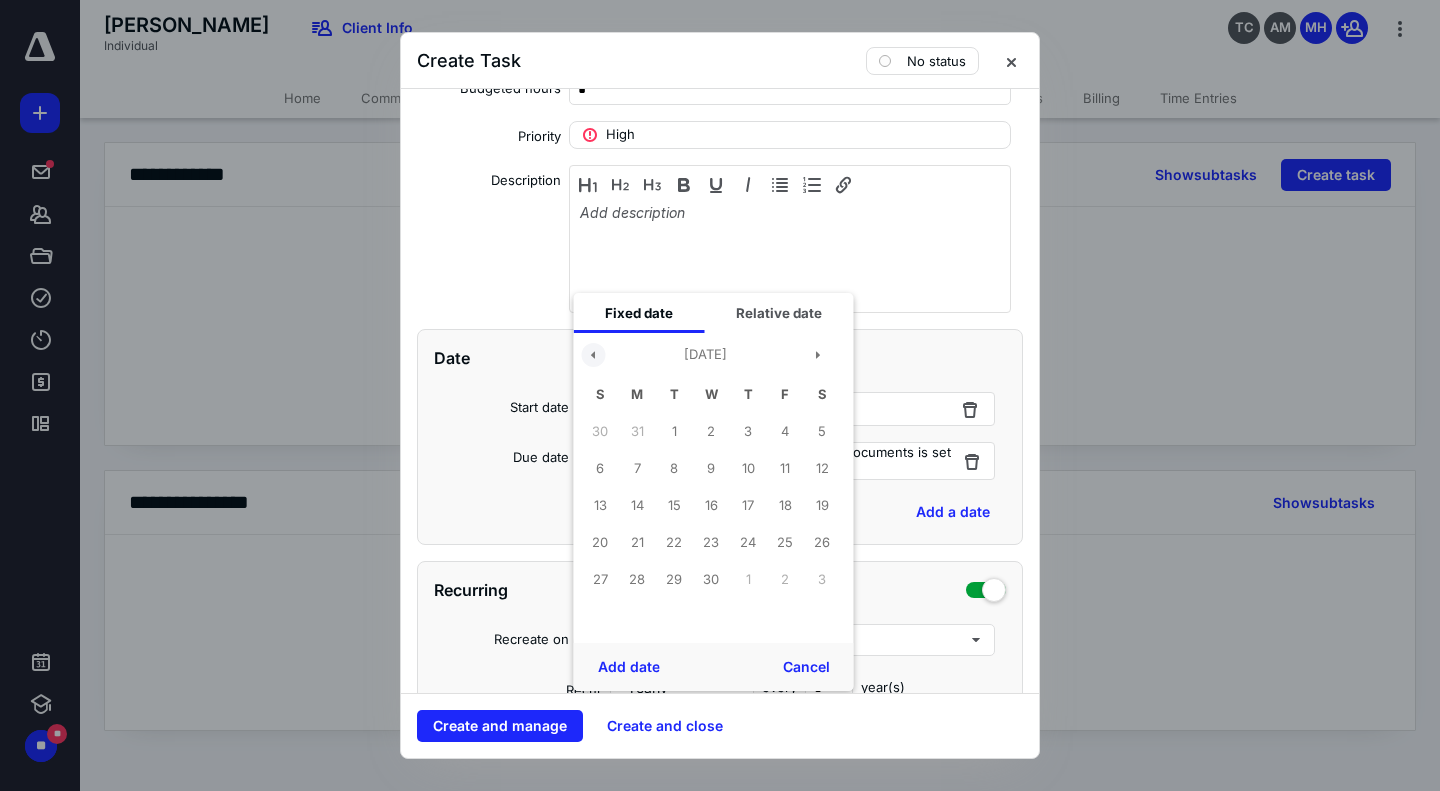 click at bounding box center (594, 355) 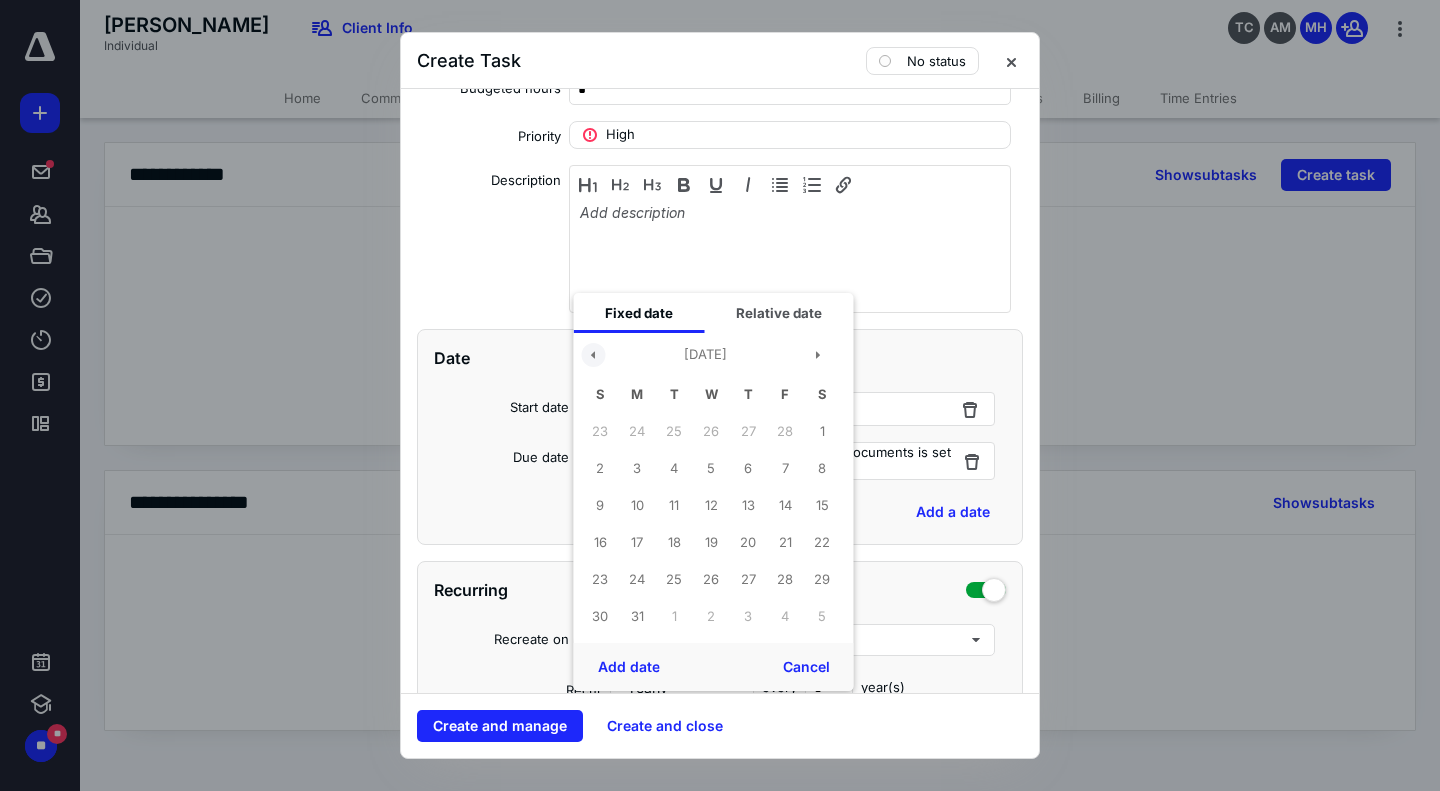 click at bounding box center [594, 355] 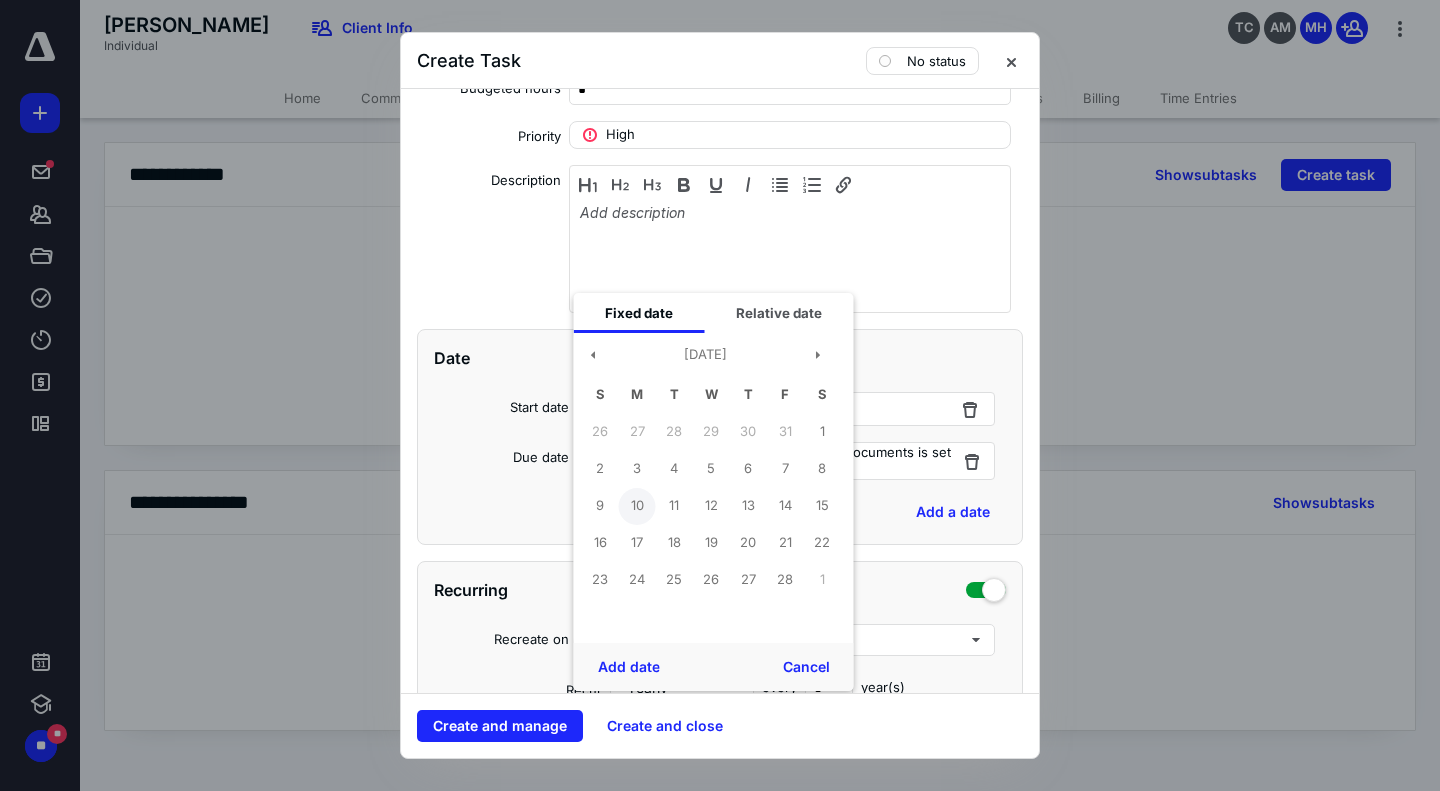 click on "10" at bounding box center [637, 506] 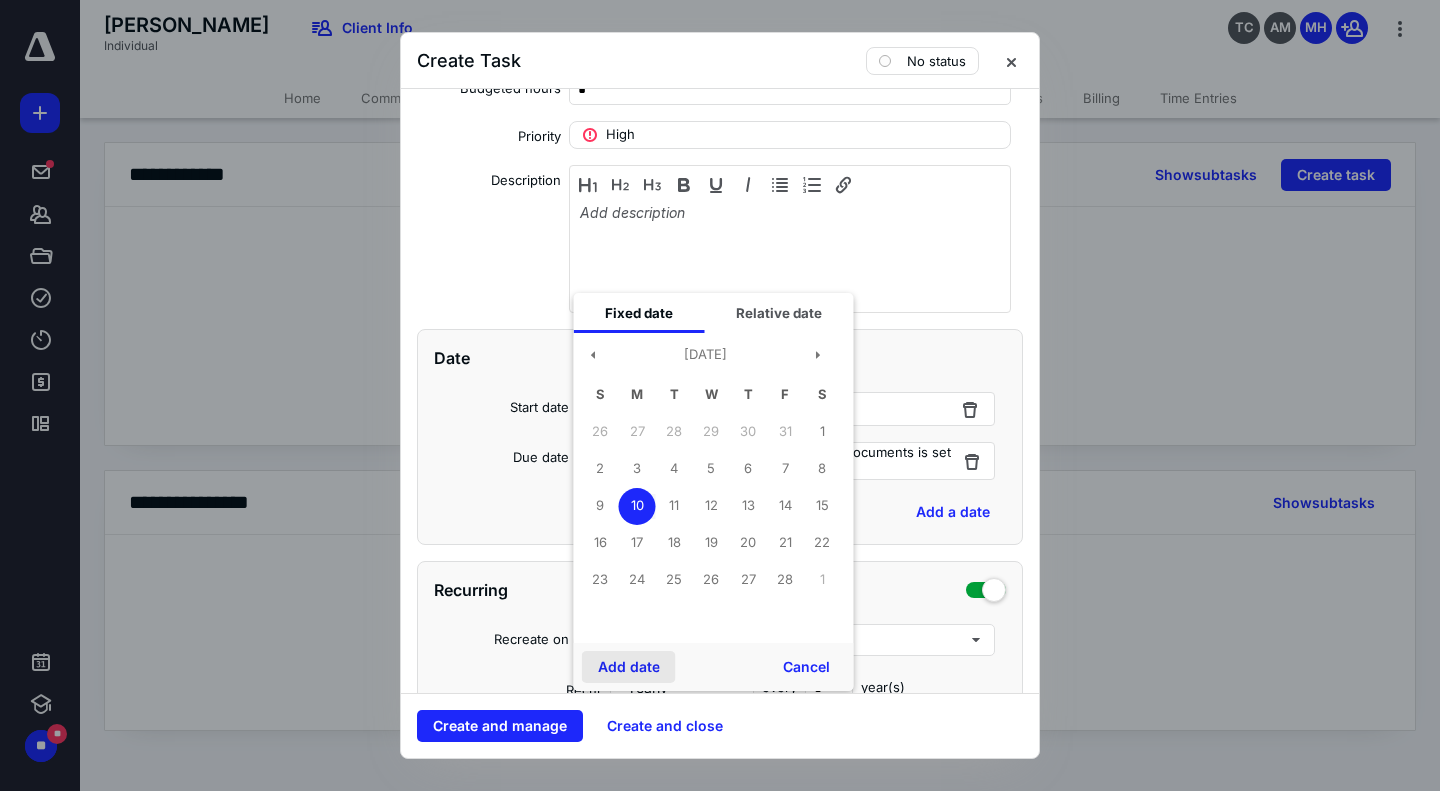 click on "Add date" at bounding box center [629, 667] 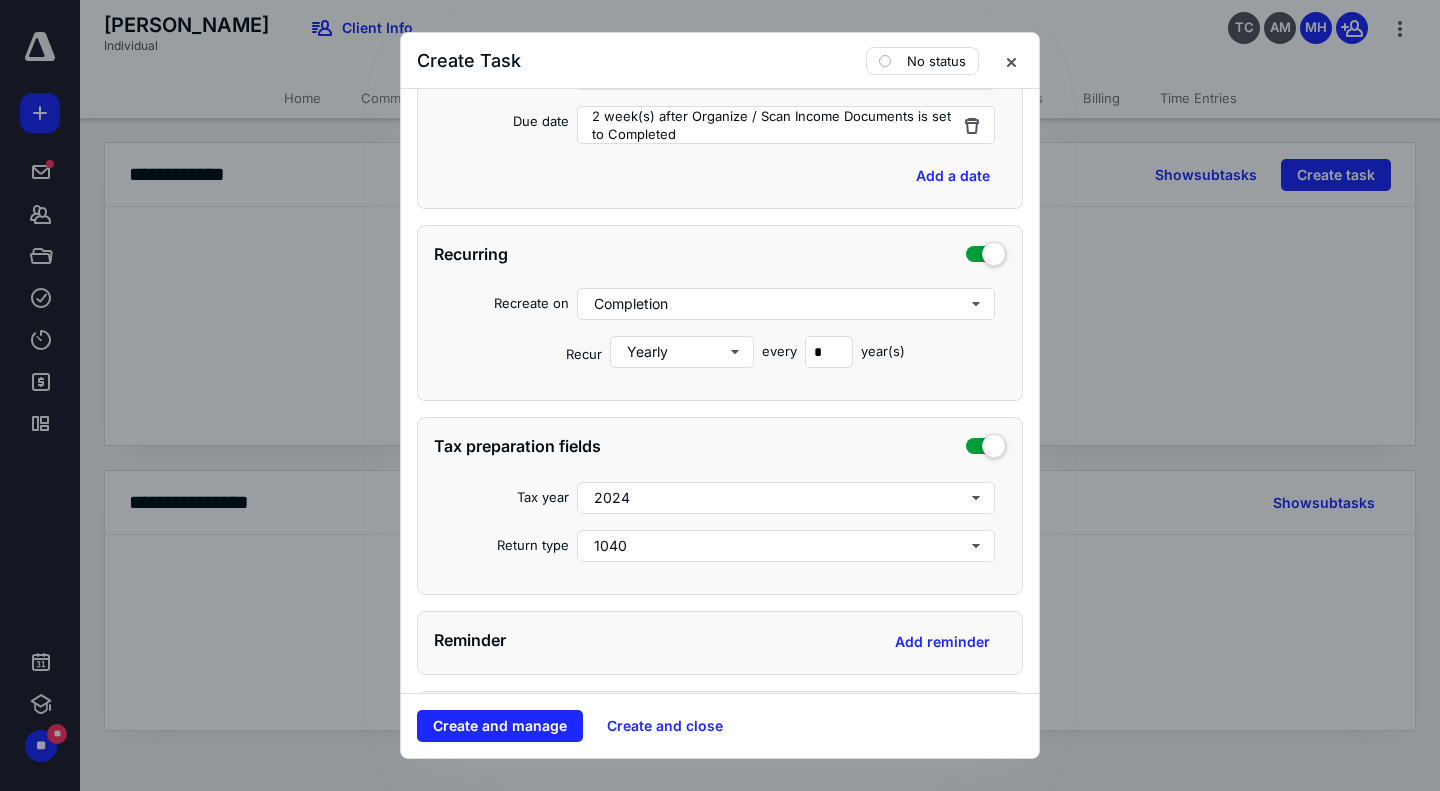 scroll, scrollTop: 650, scrollLeft: 0, axis: vertical 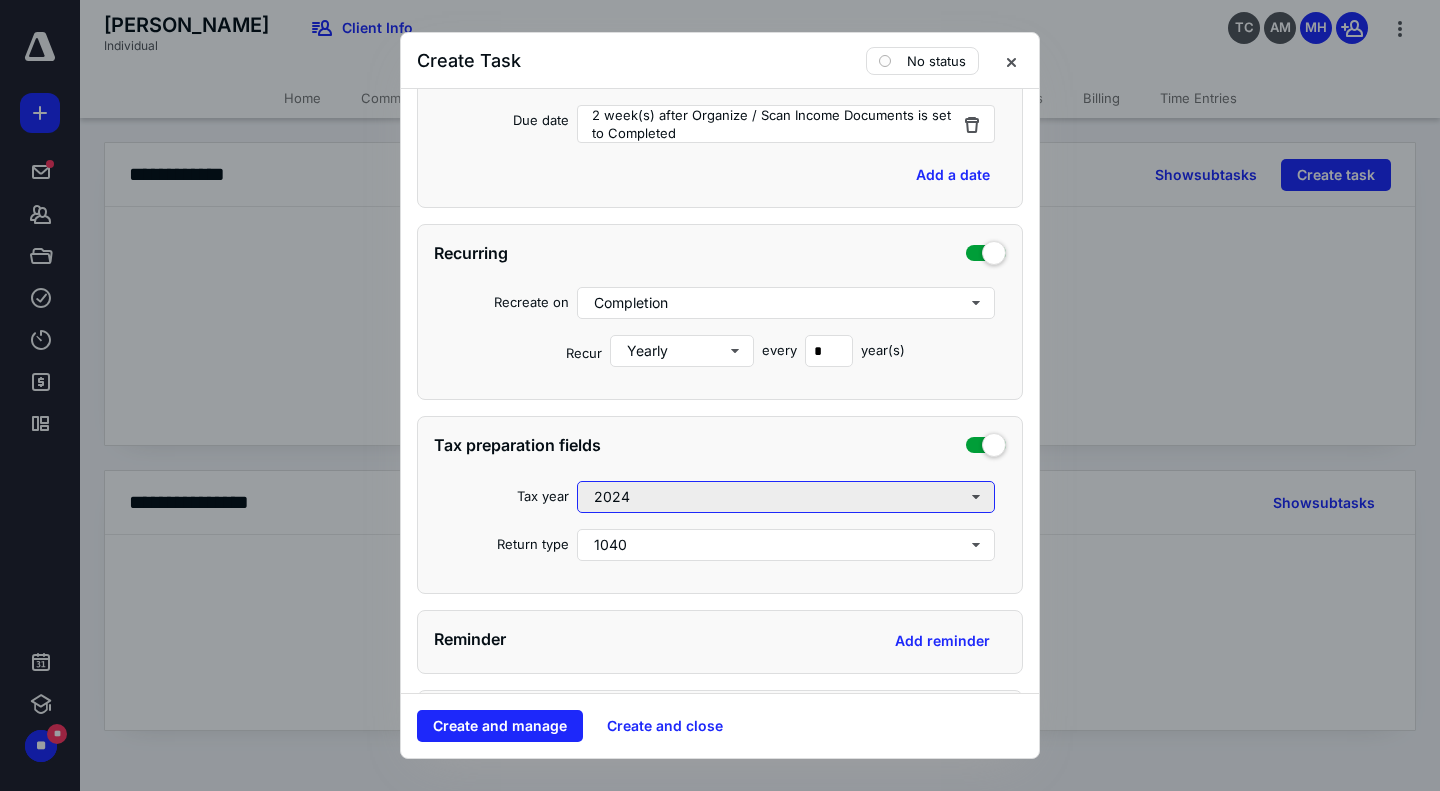 click on "2024" at bounding box center [786, 497] 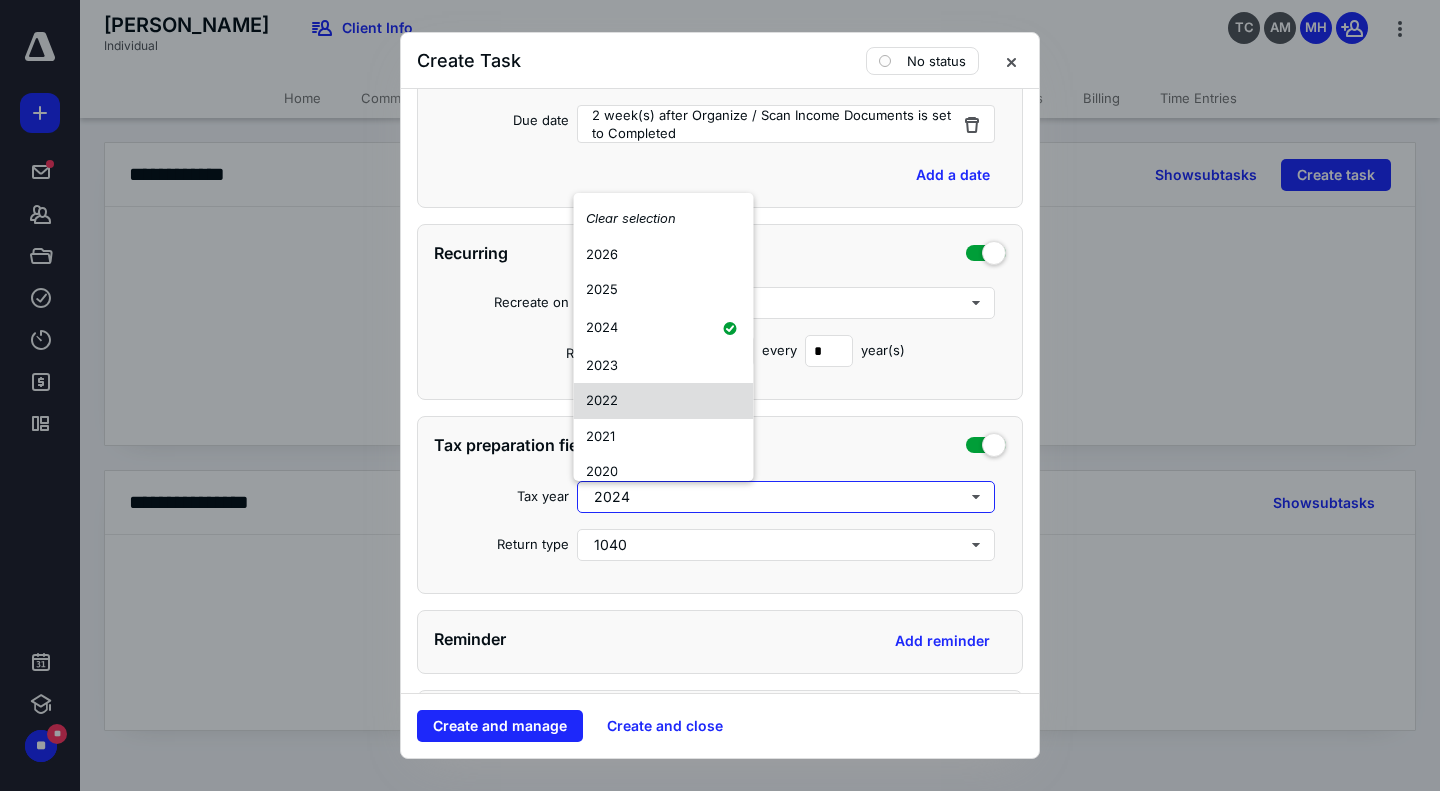 click on "2022" at bounding box center [664, 401] 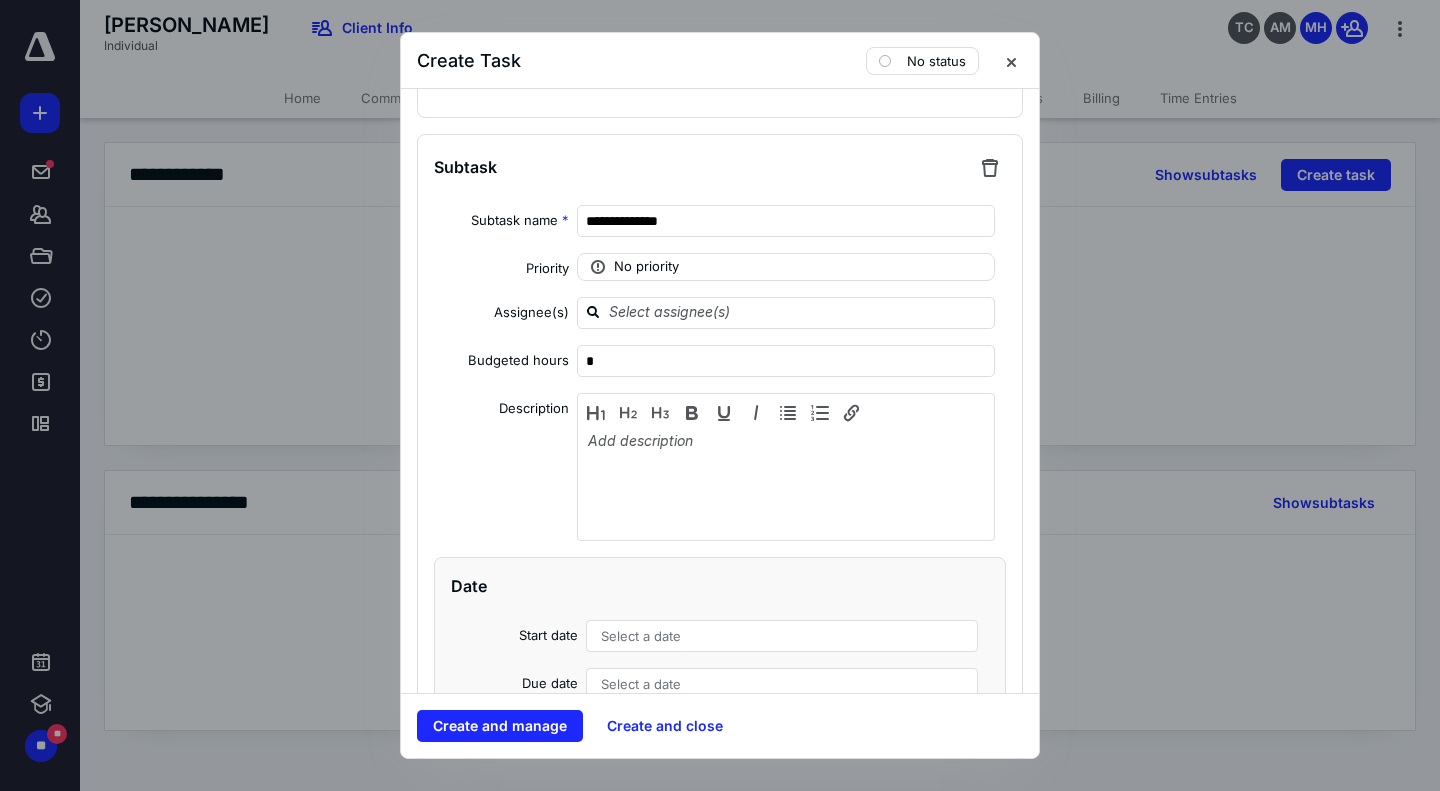 scroll, scrollTop: 4920, scrollLeft: 0, axis: vertical 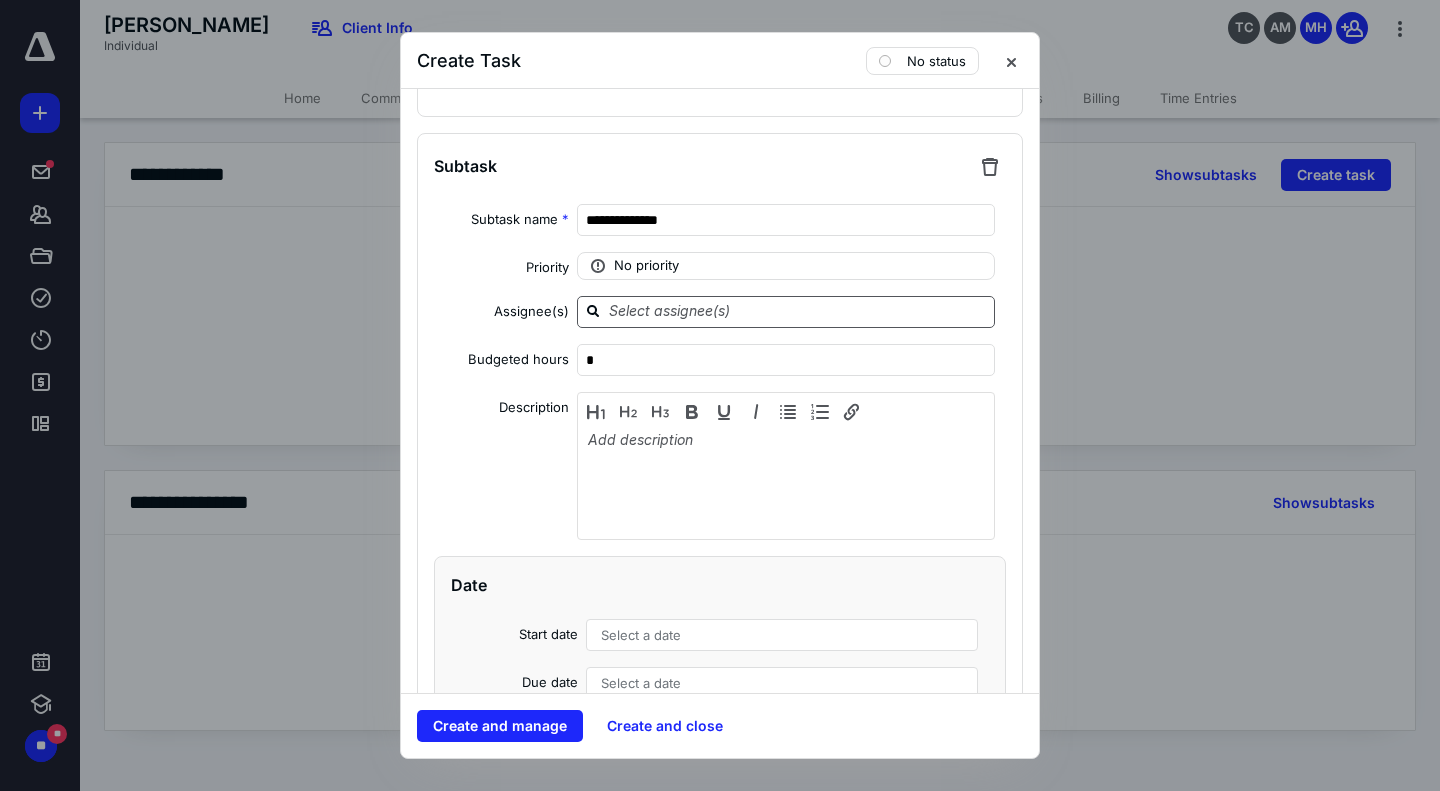 click at bounding box center [798, 311] 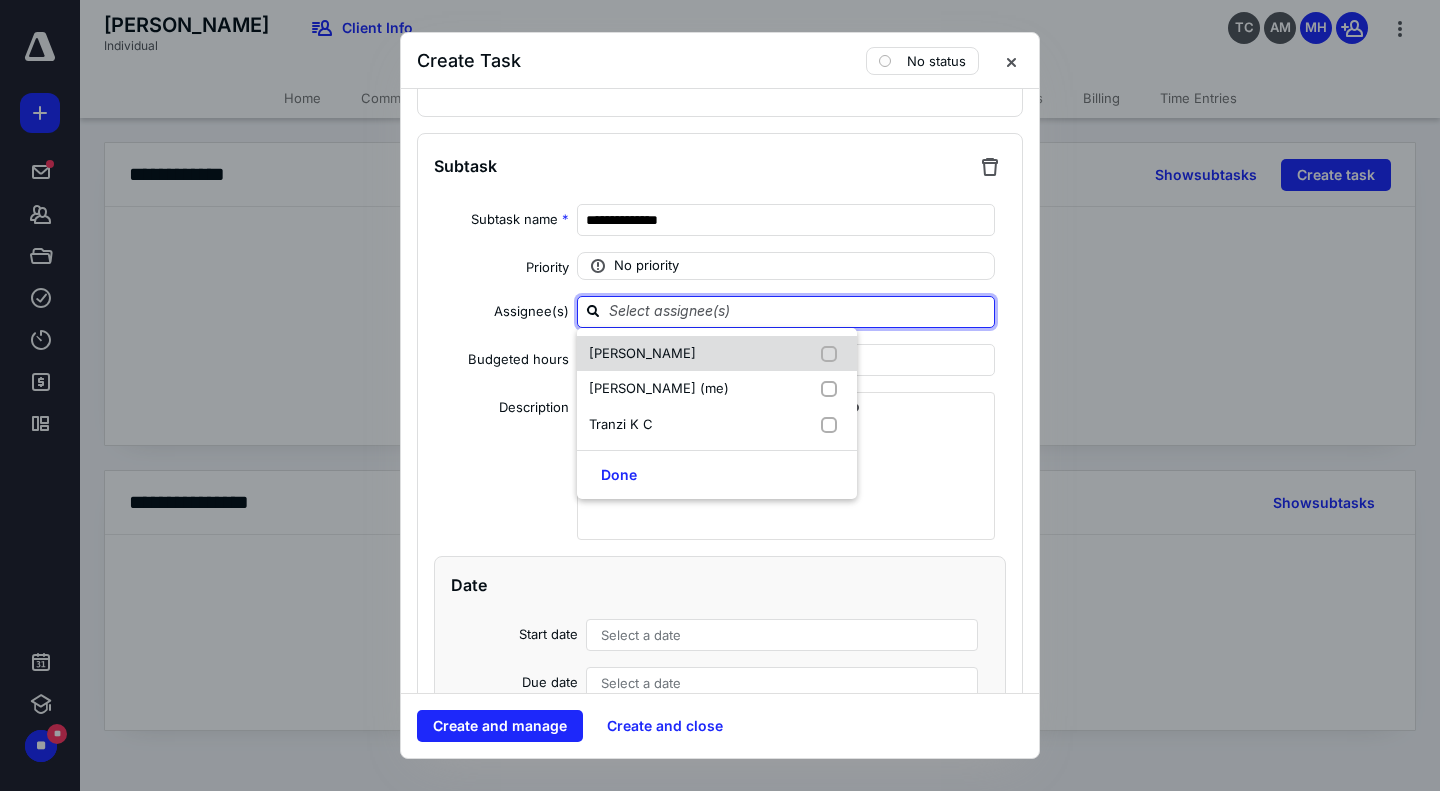 click at bounding box center [833, 354] 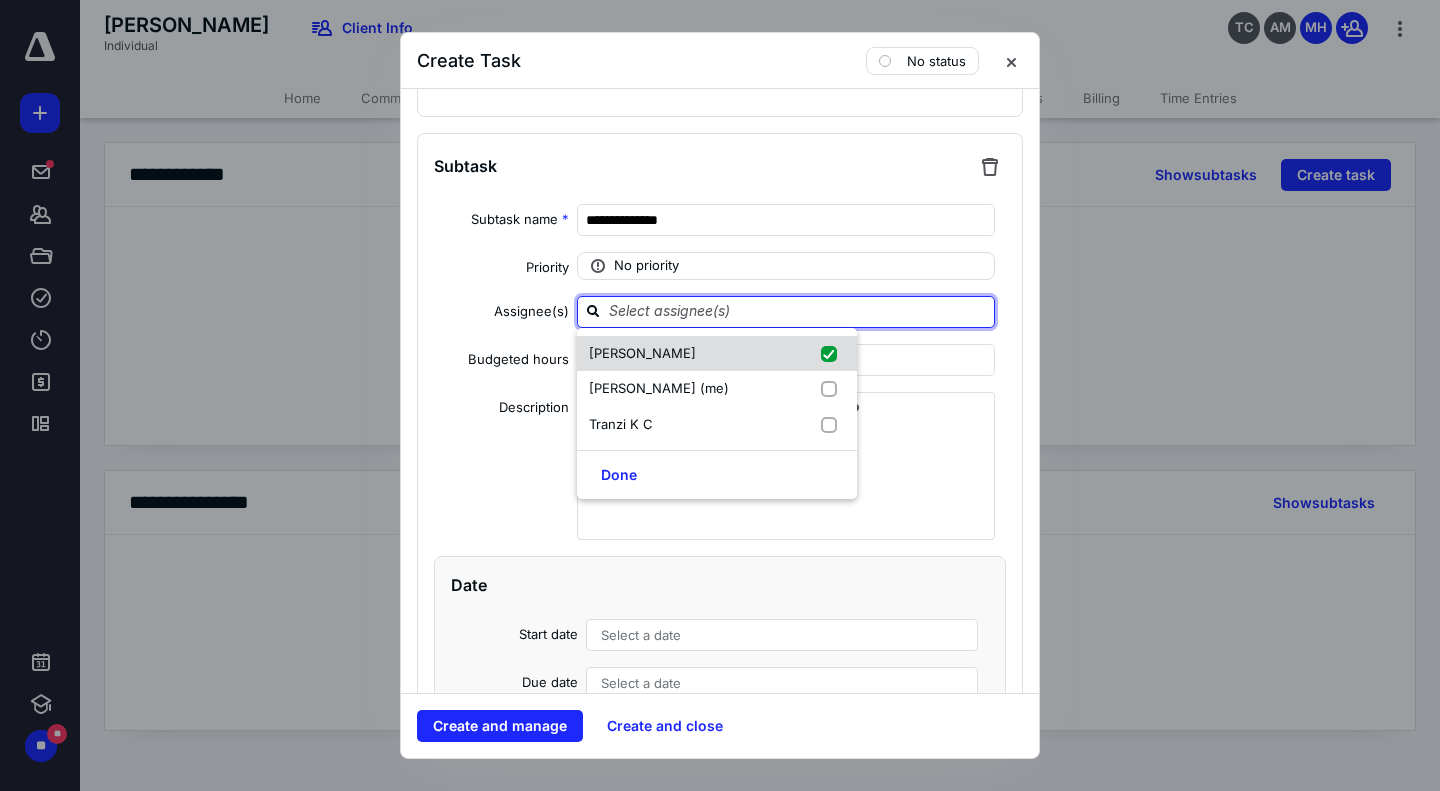 checkbox on "true" 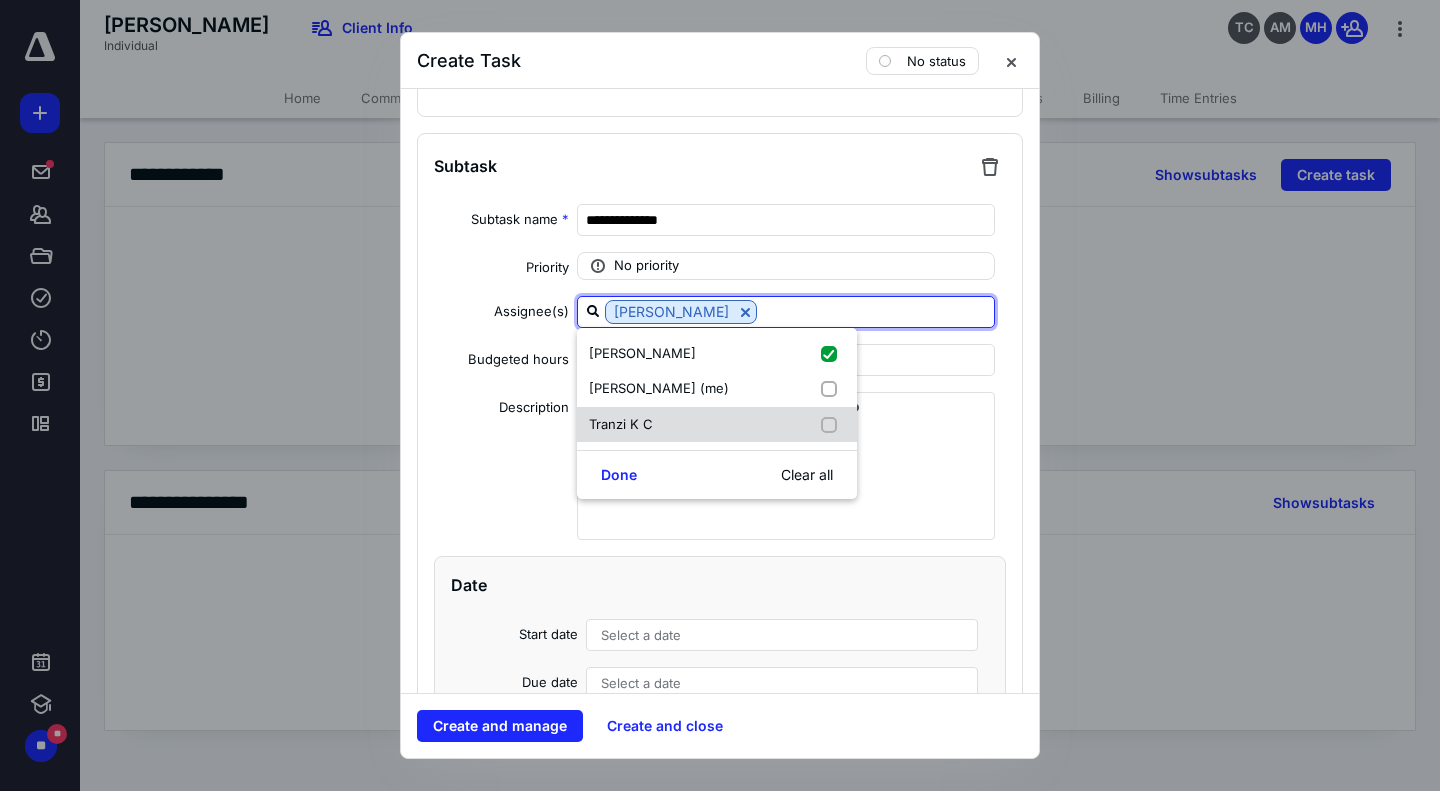 click at bounding box center [833, 425] 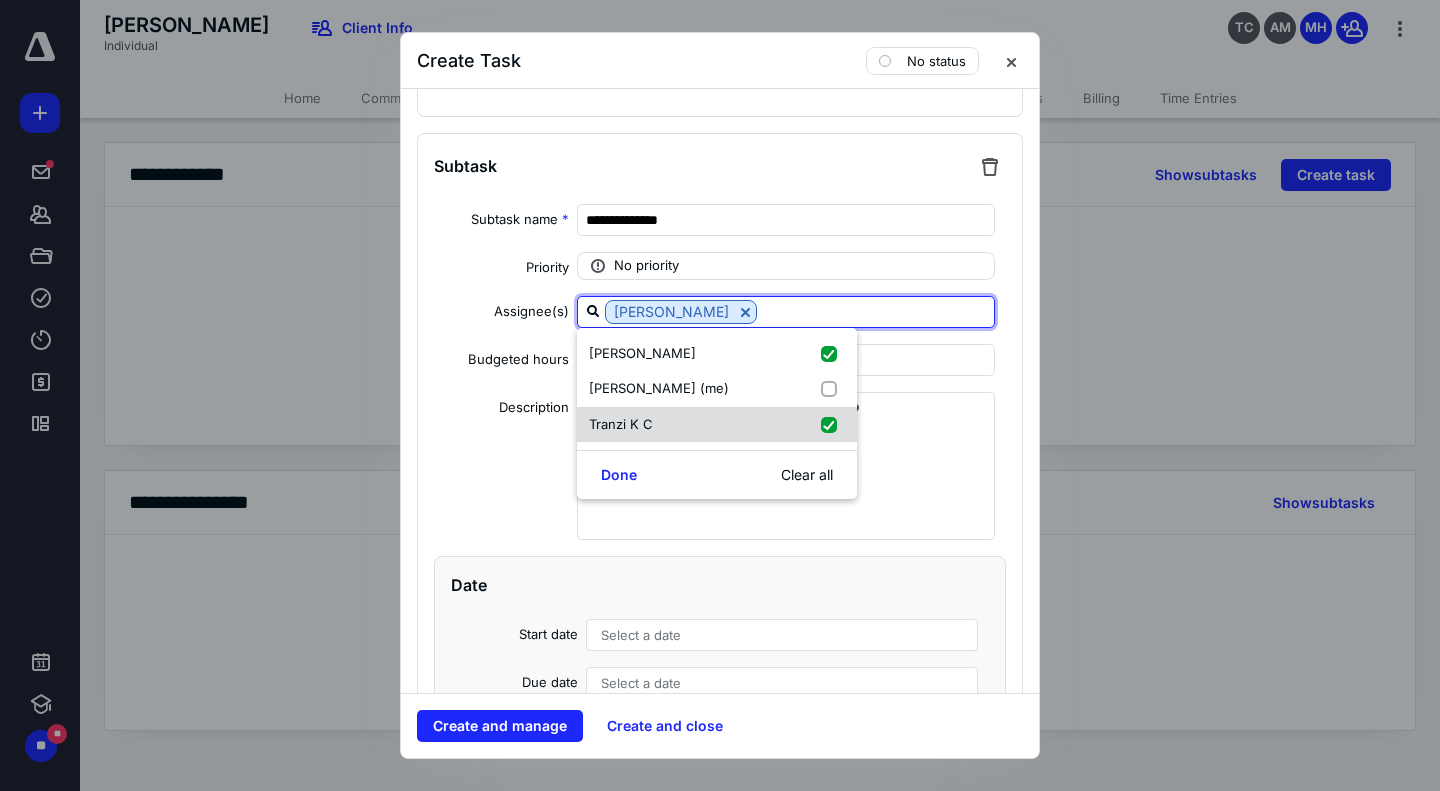 checkbox on "true" 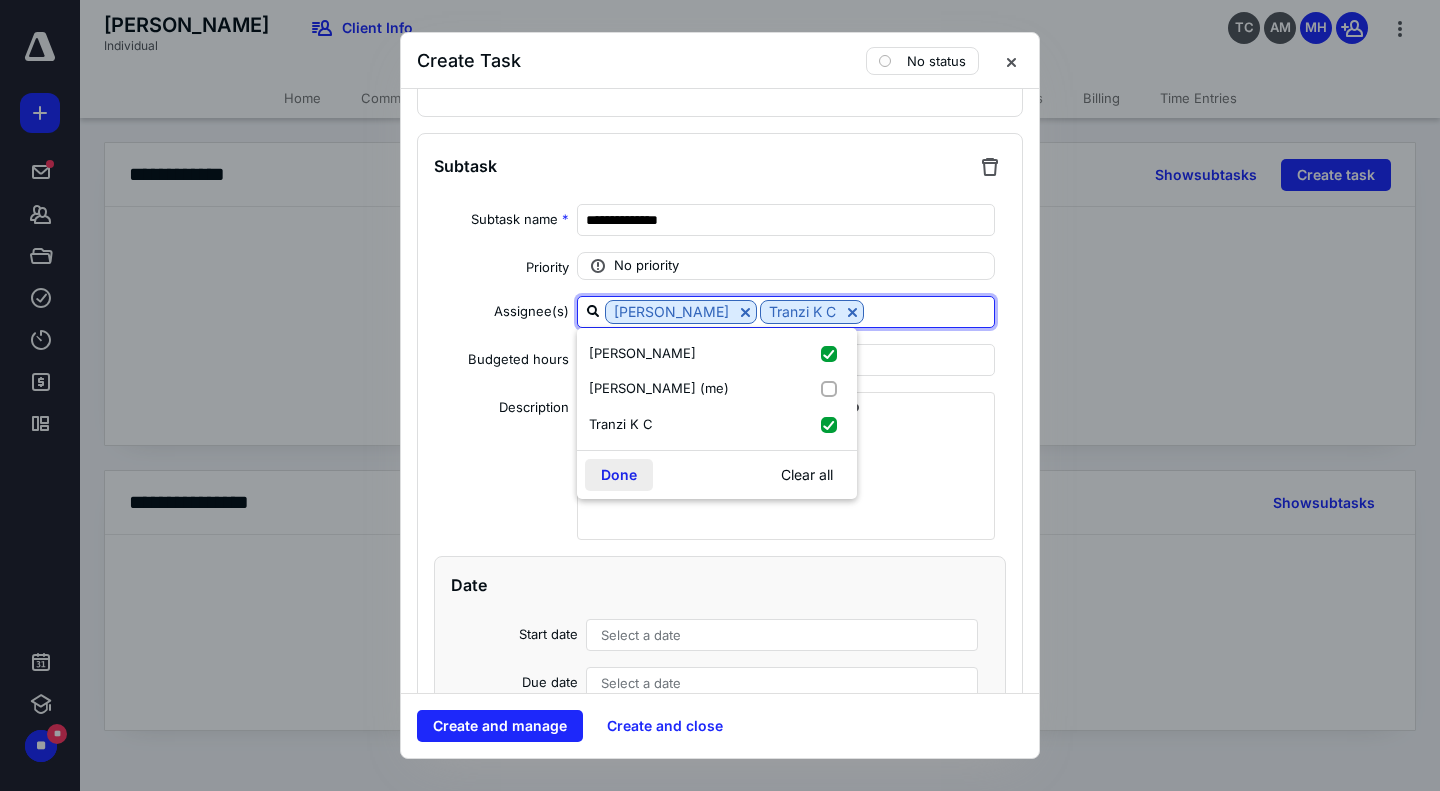 click on "Done" at bounding box center (619, 475) 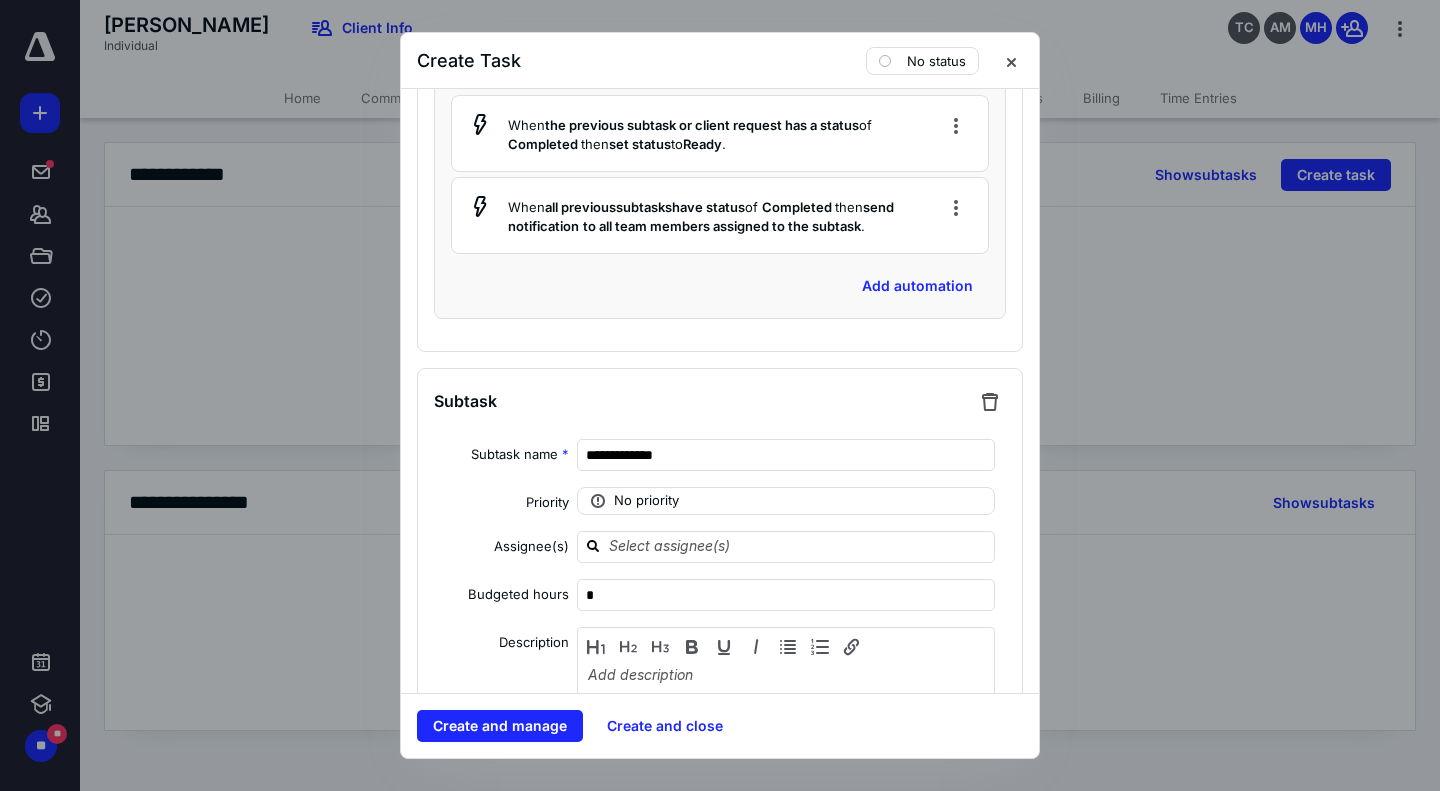 scroll, scrollTop: 6372, scrollLeft: 0, axis: vertical 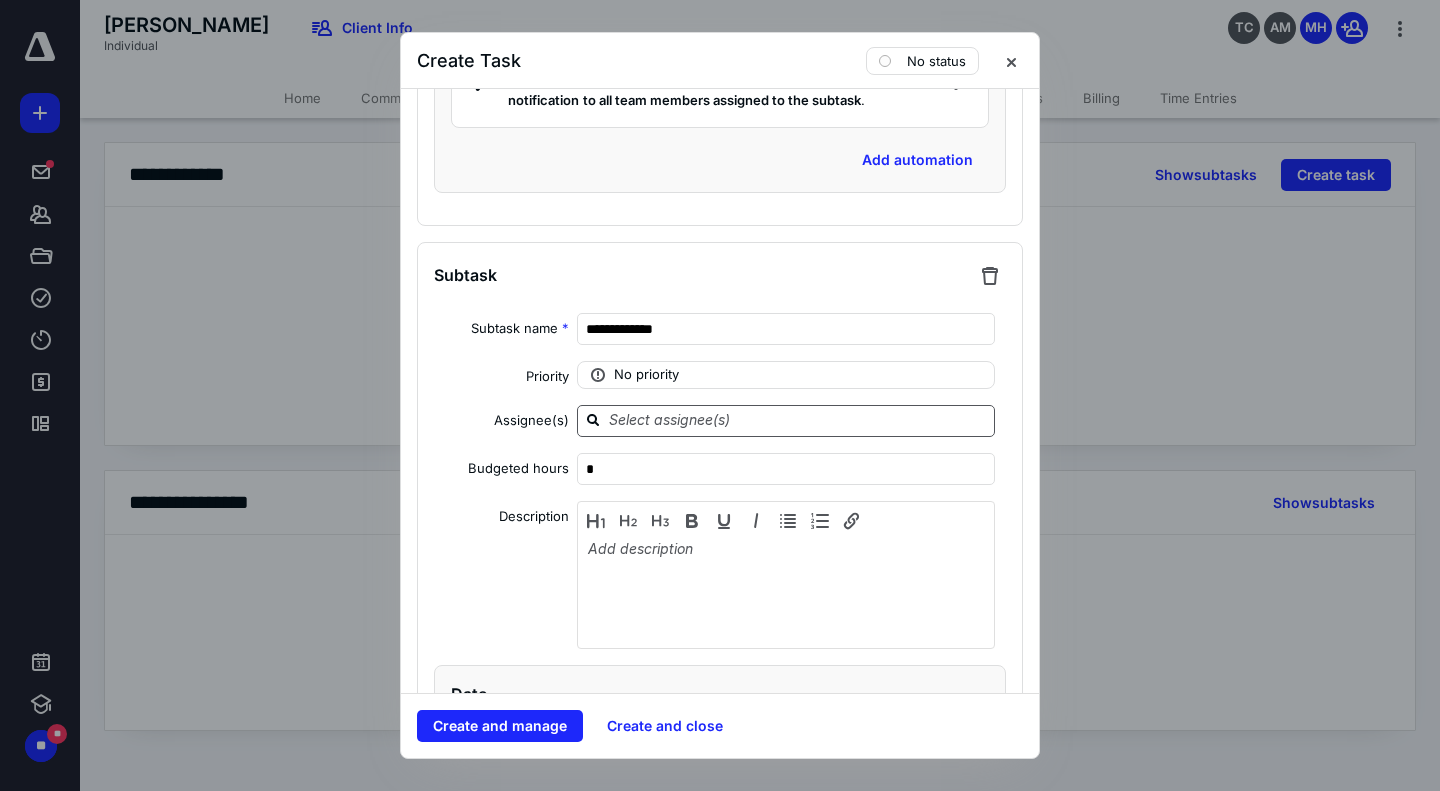 click at bounding box center [798, 420] 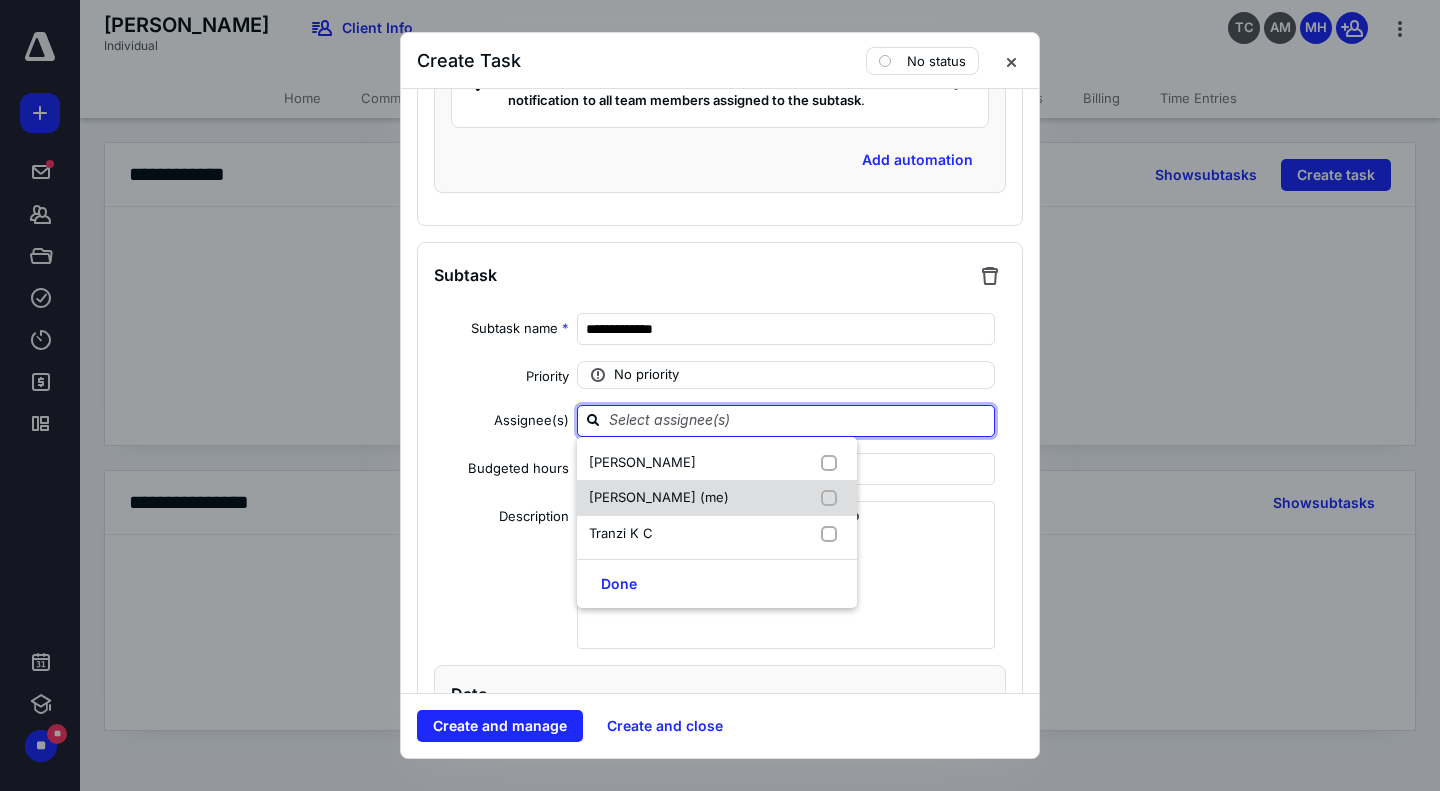 click at bounding box center [833, 498] 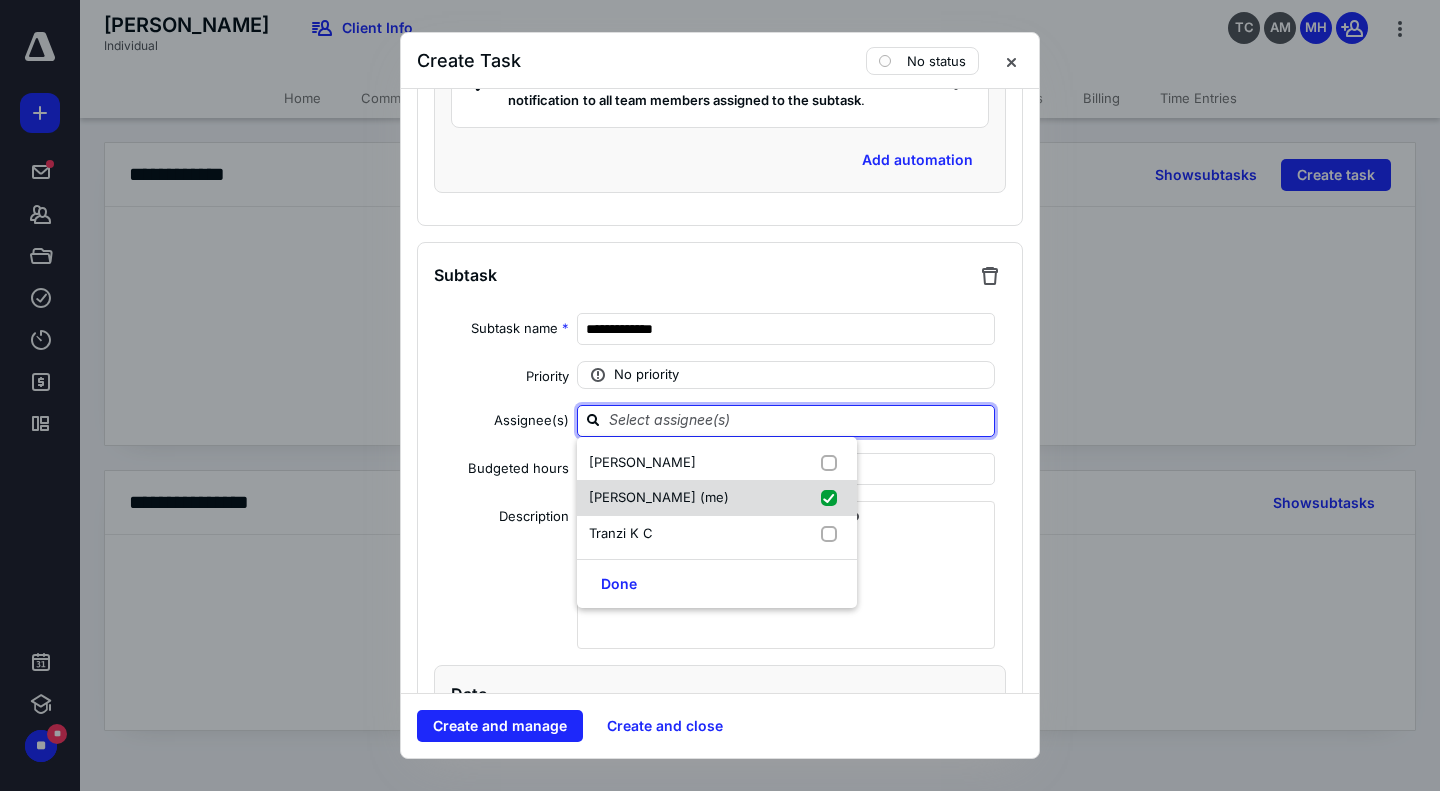 checkbox on "true" 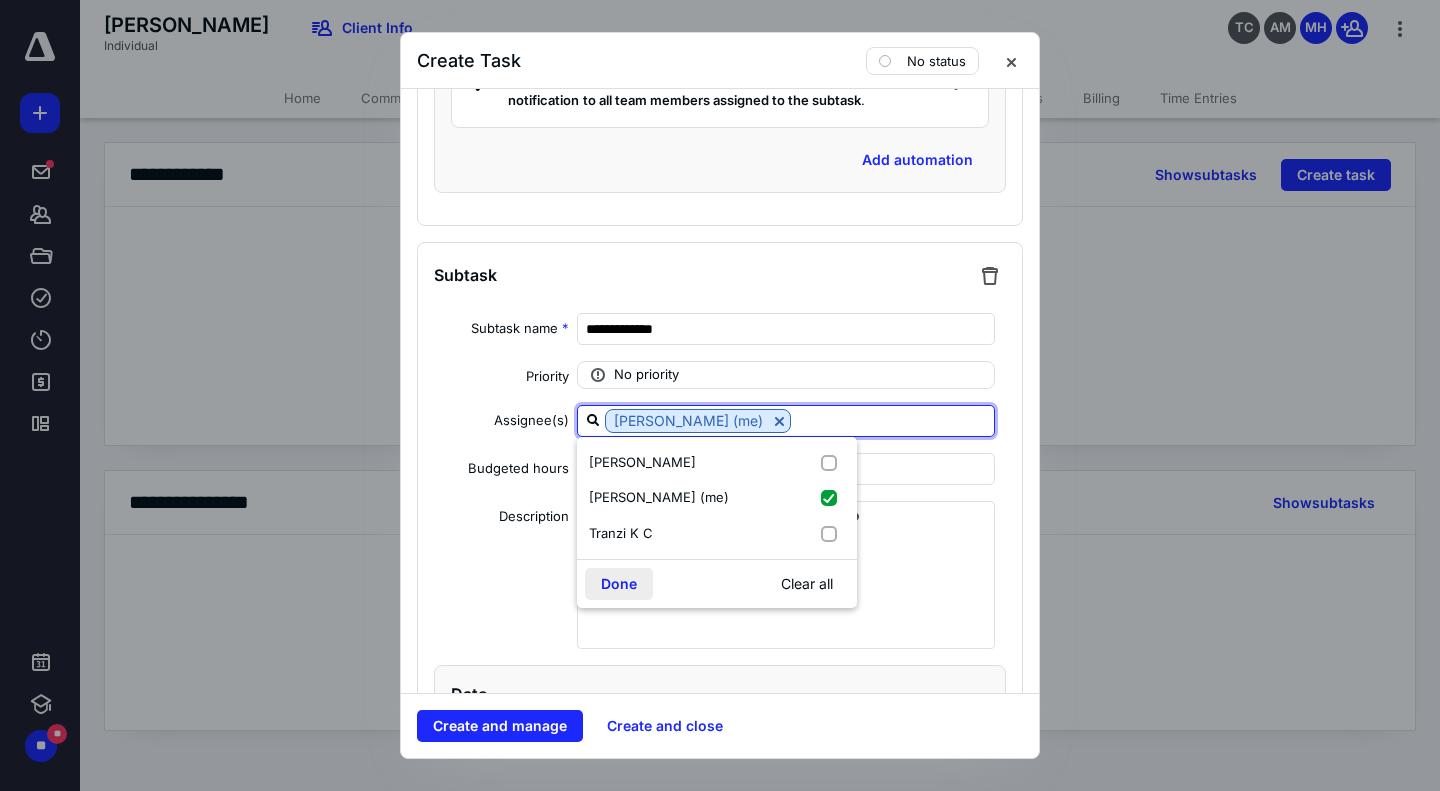 click on "Done" at bounding box center (619, 584) 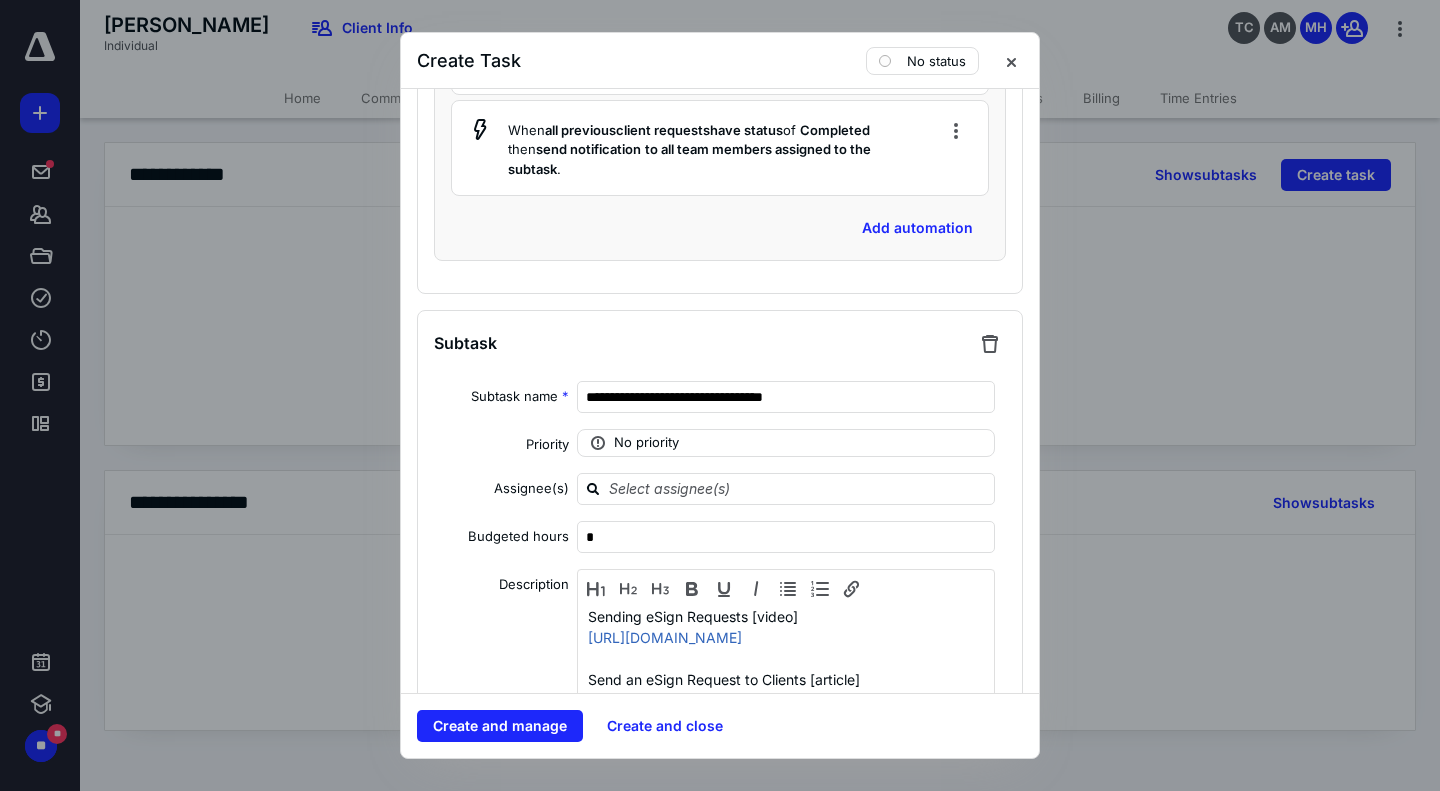 scroll, scrollTop: 7628, scrollLeft: 0, axis: vertical 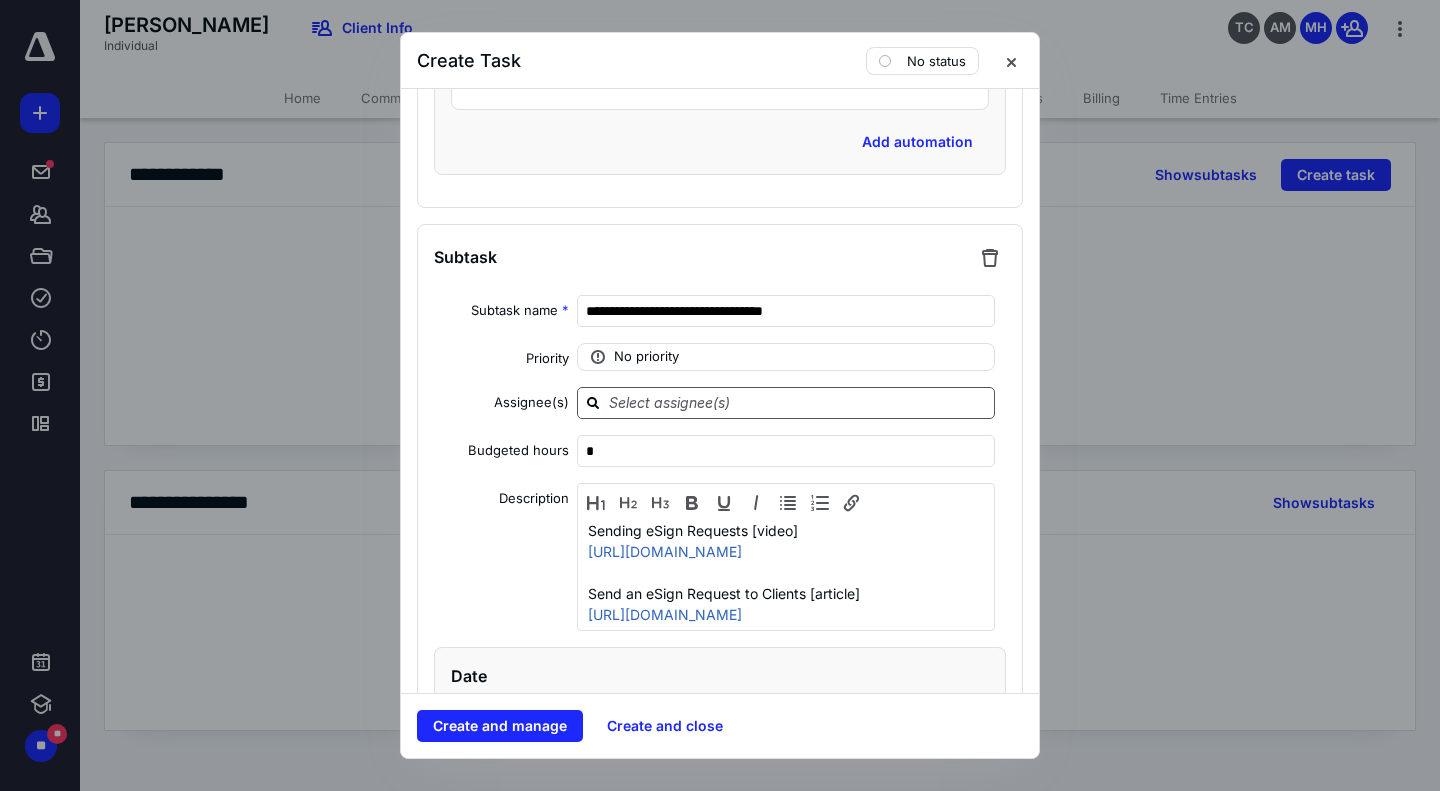 click at bounding box center [798, 402] 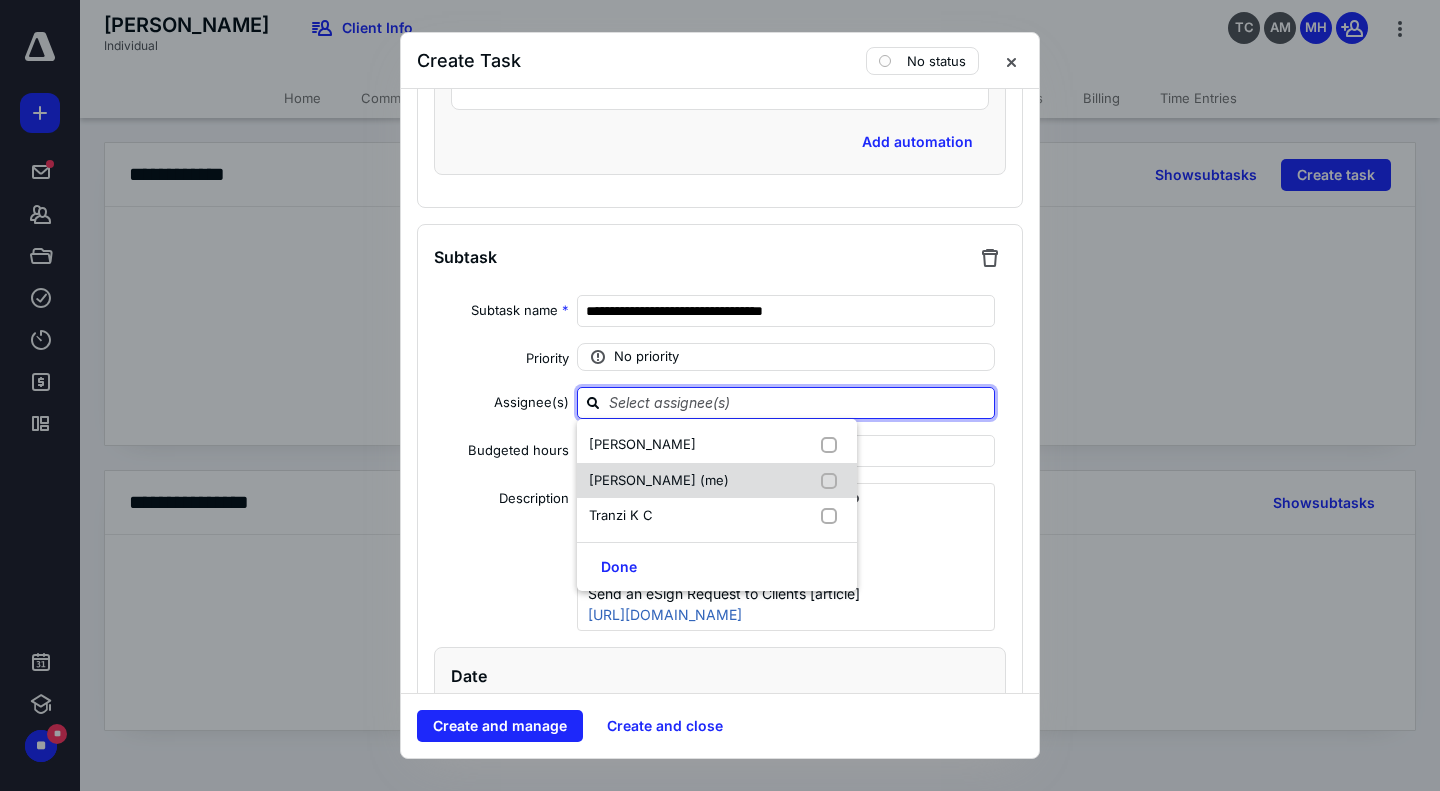 click at bounding box center (833, 481) 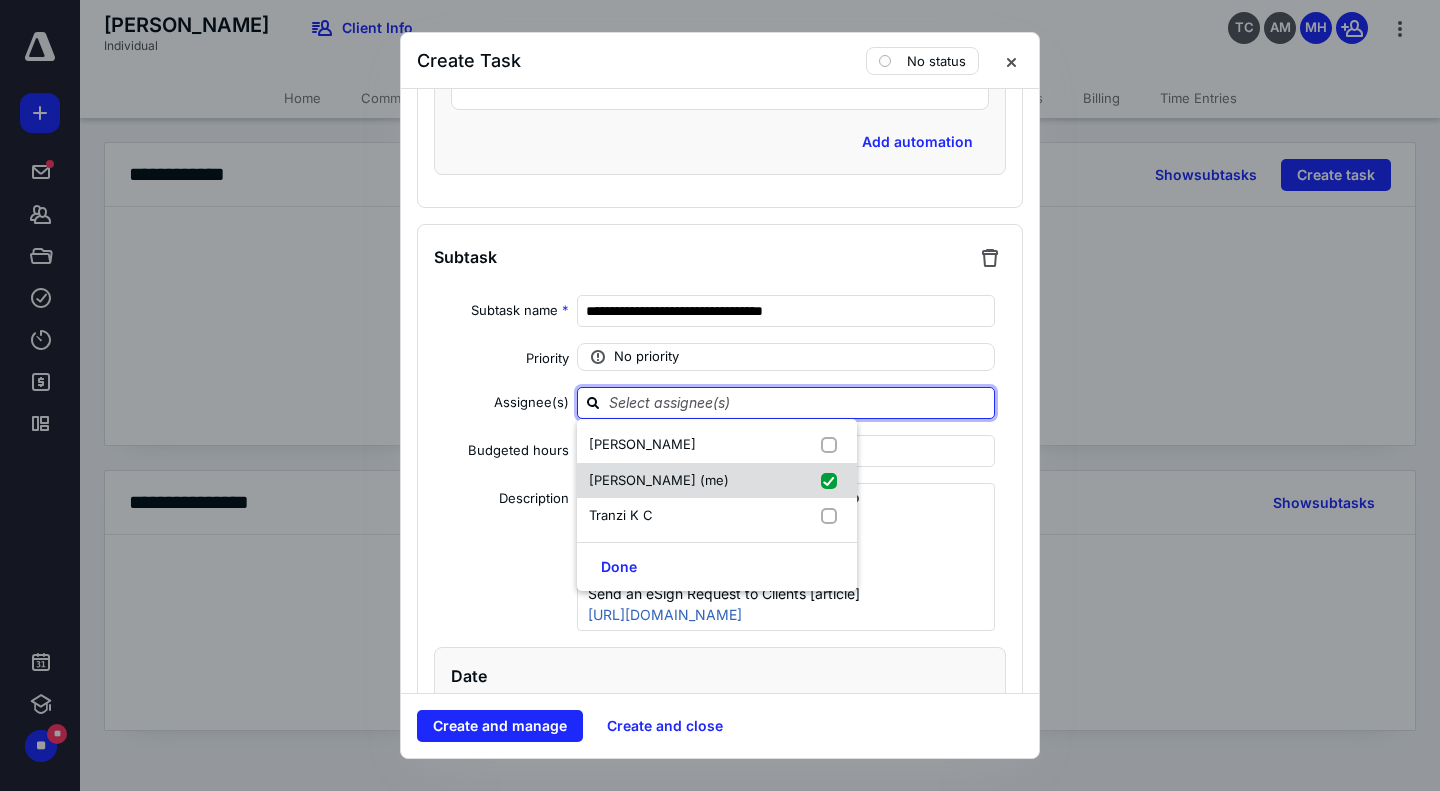 checkbox on "true" 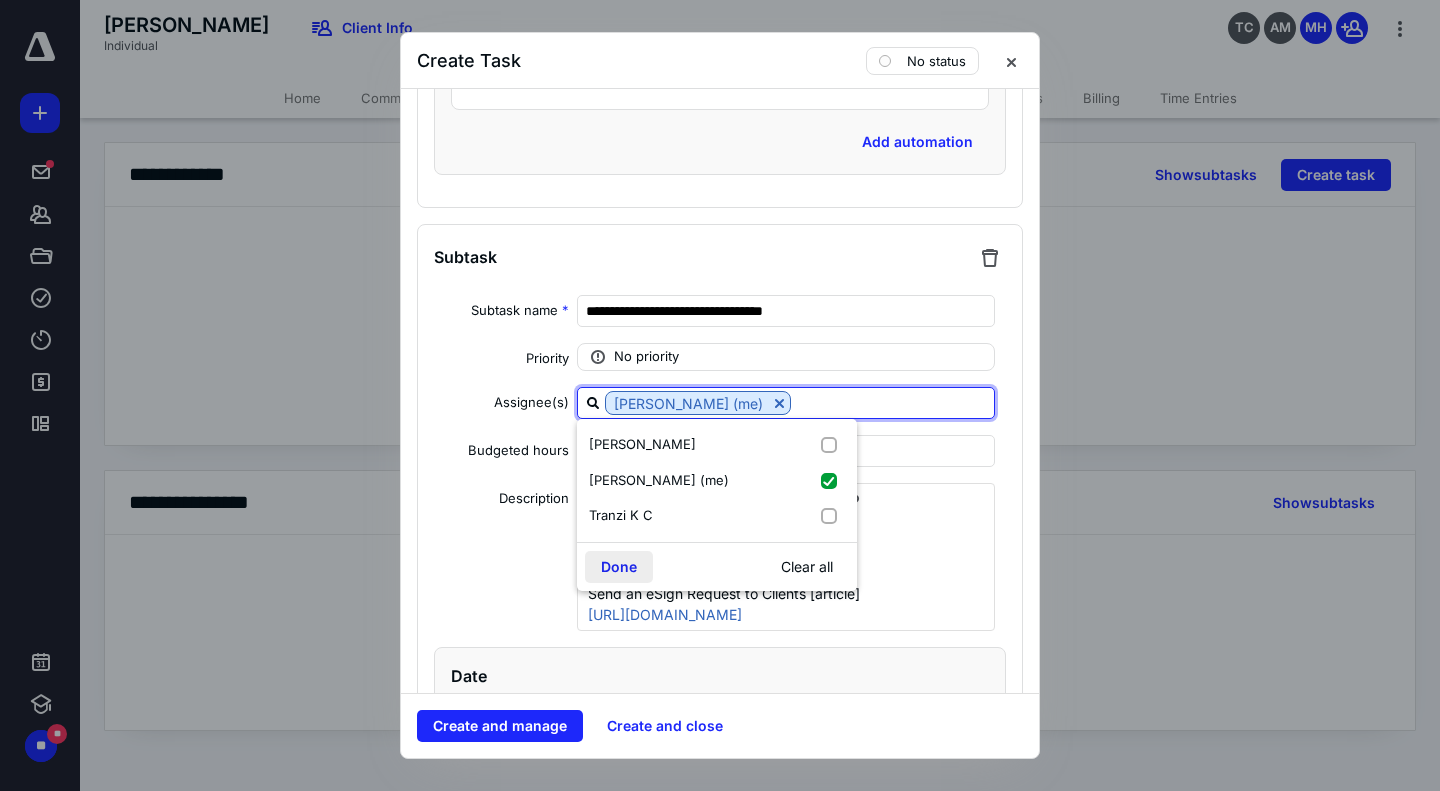 click on "Done" at bounding box center [619, 567] 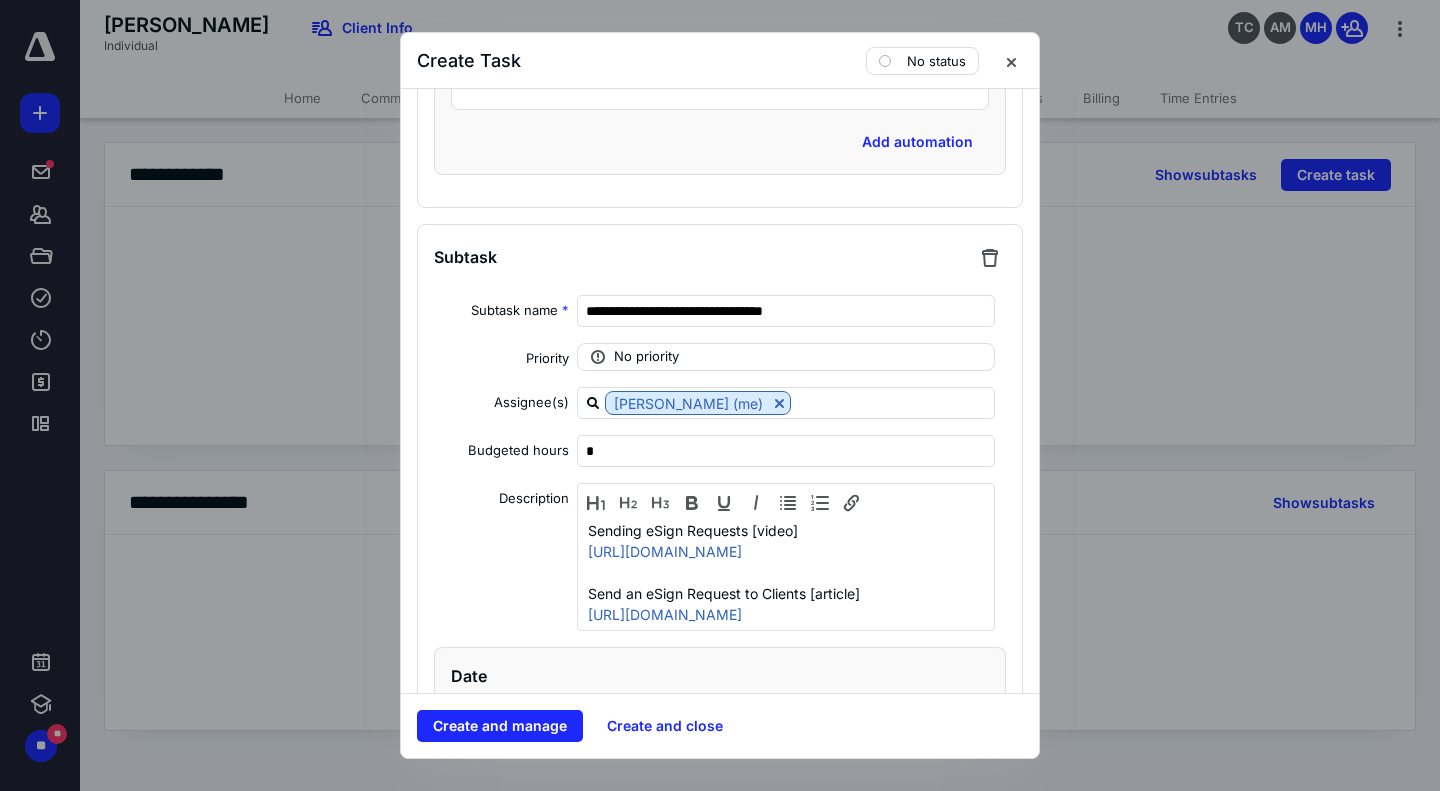 scroll, scrollTop: 64, scrollLeft: 0, axis: vertical 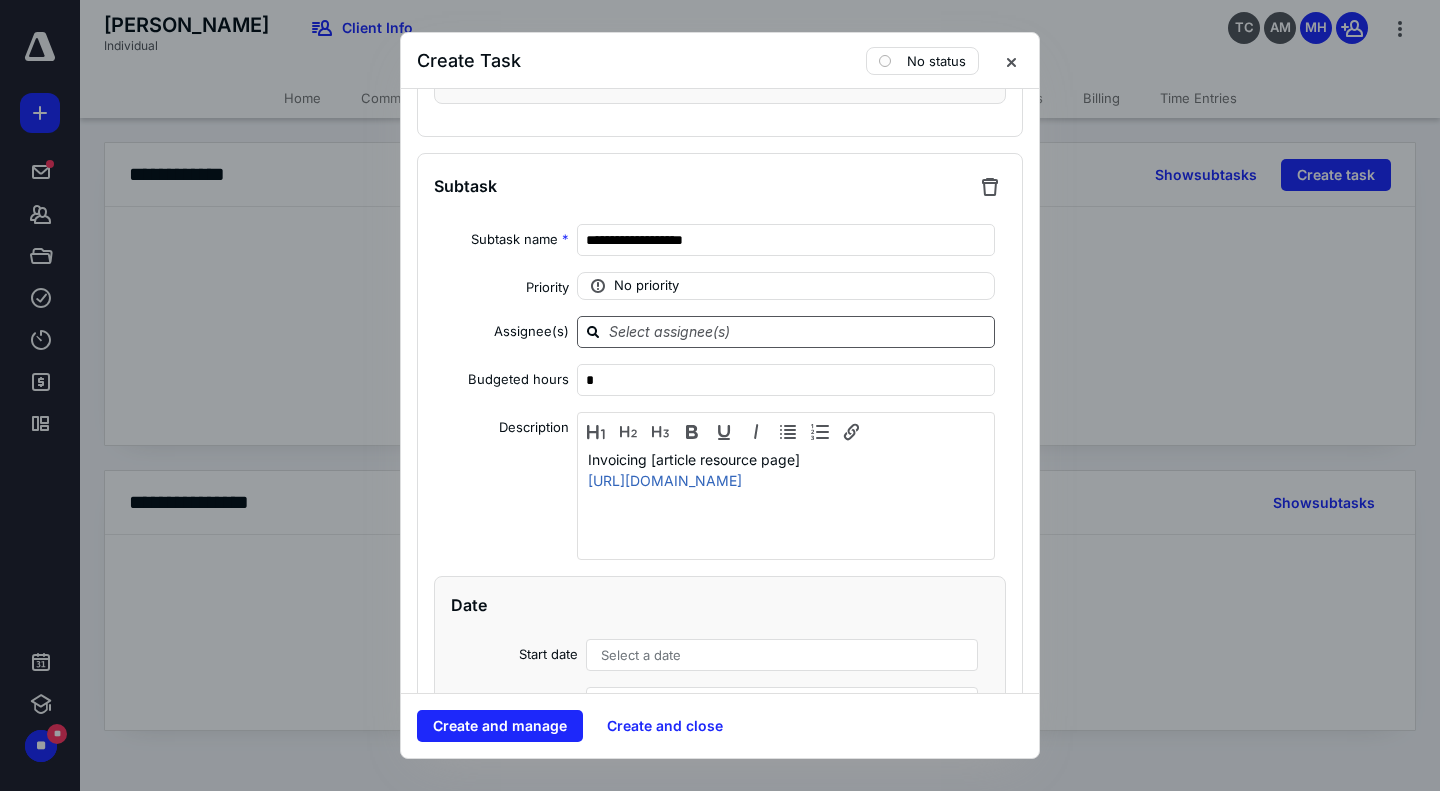 click at bounding box center [798, 331] 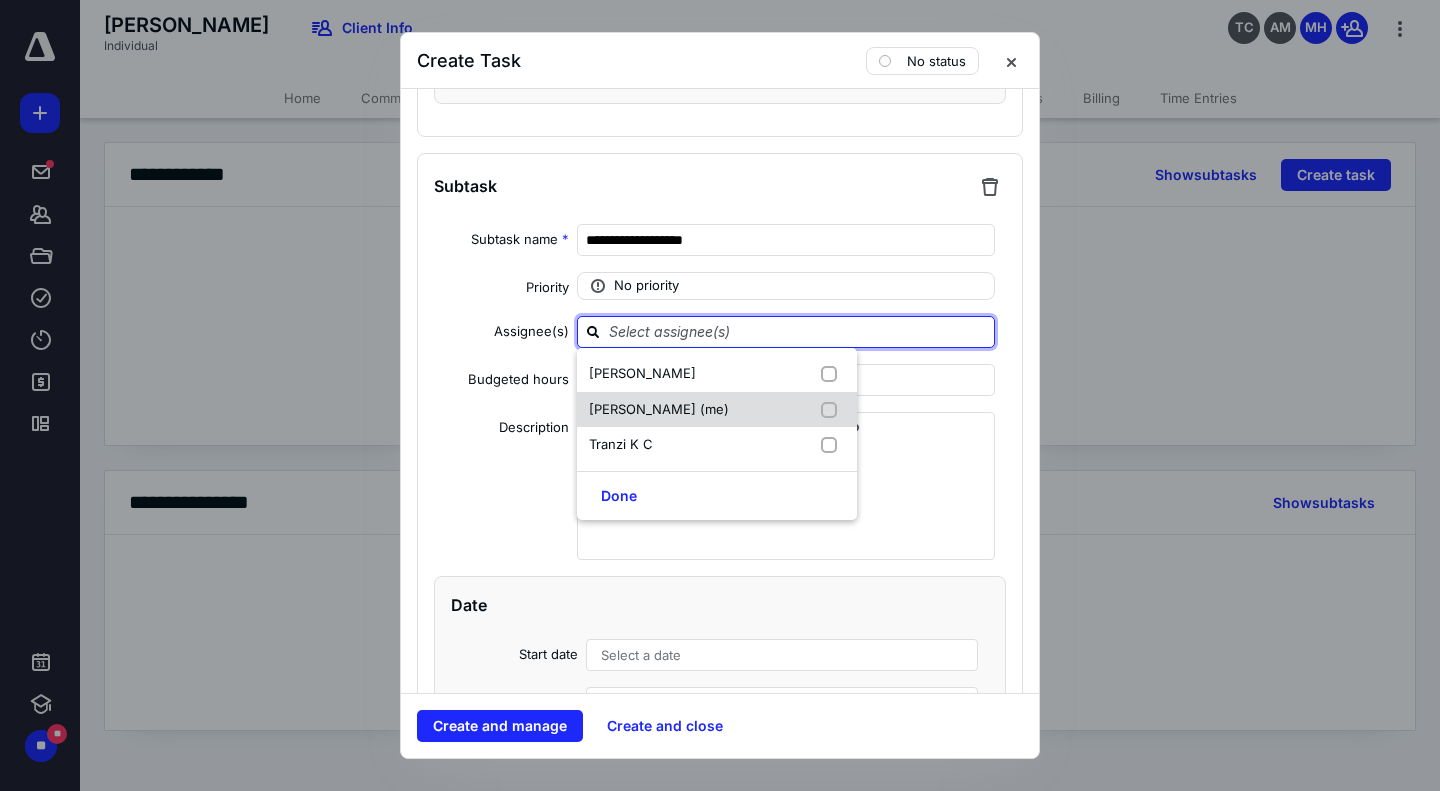 click at bounding box center [833, 410] 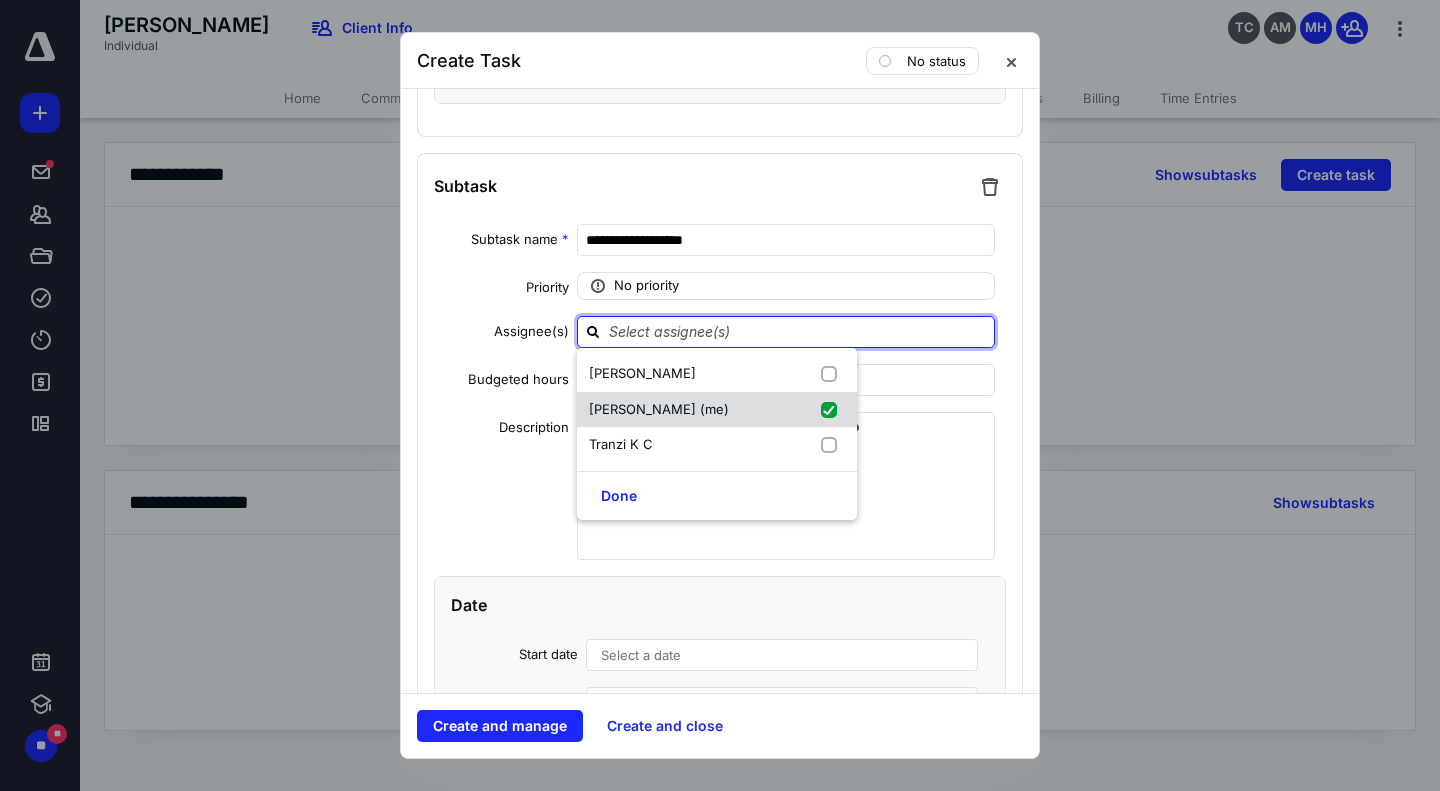 checkbox on "true" 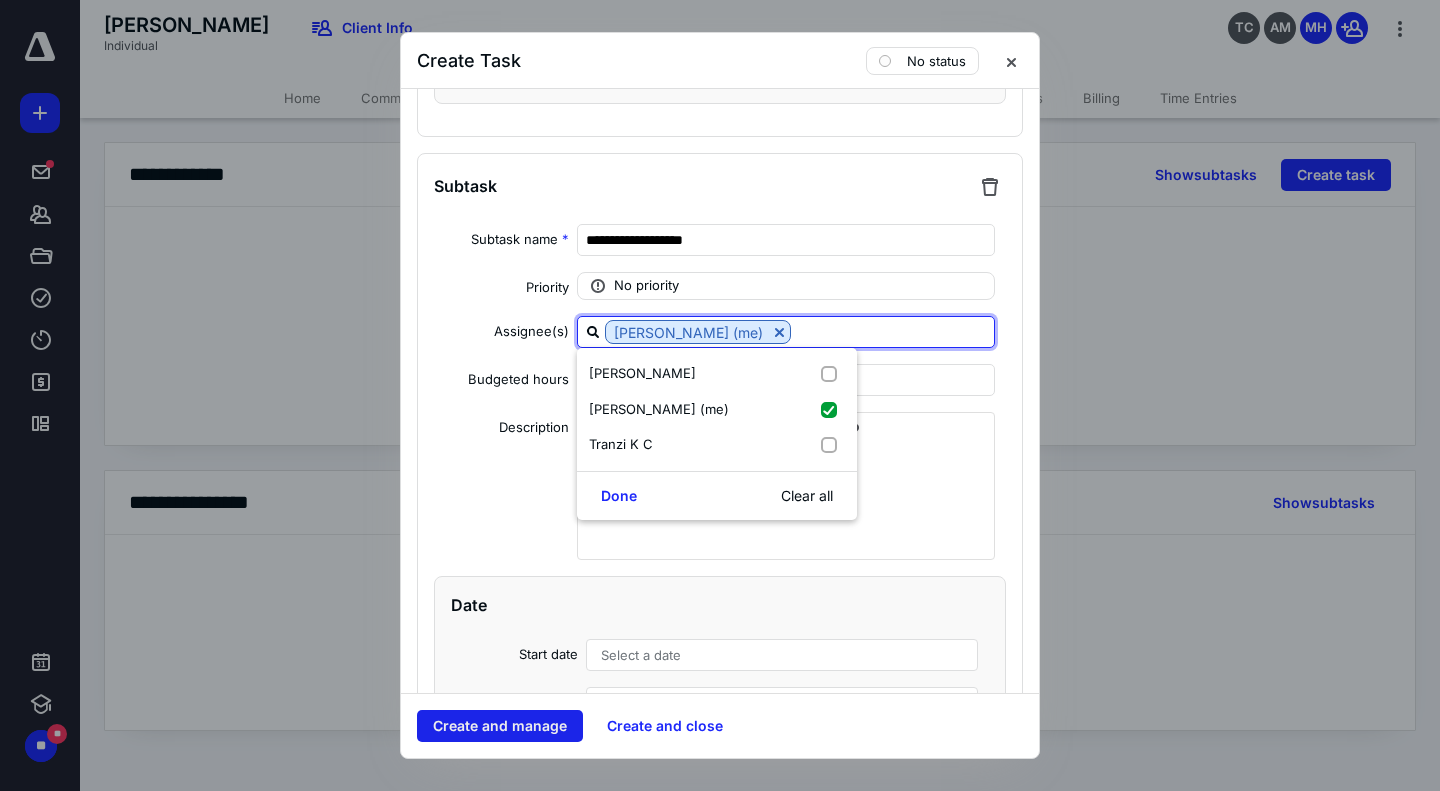 click on "Create and manage" at bounding box center [500, 726] 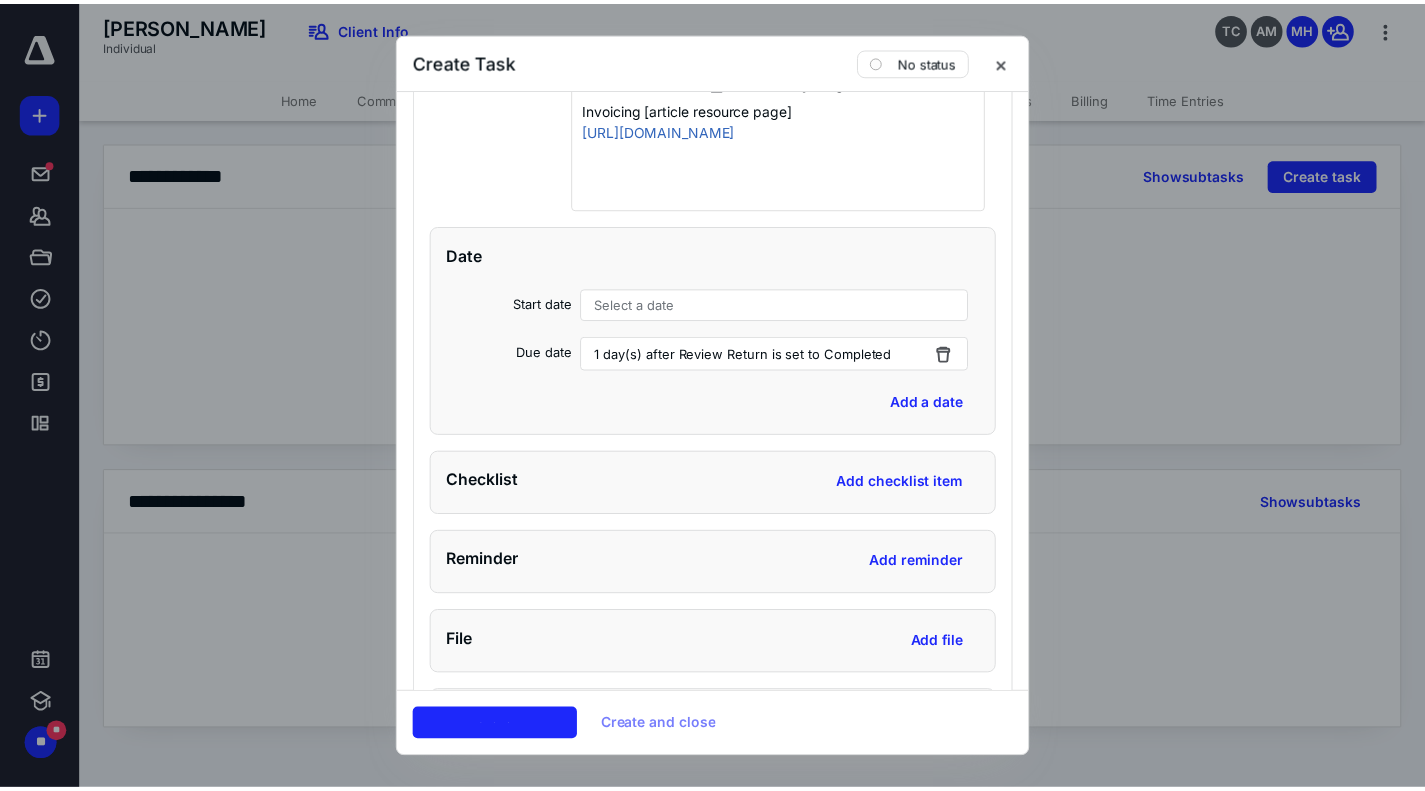 scroll, scrollTop: 9273, scrollLeft: 0, axis: vertical 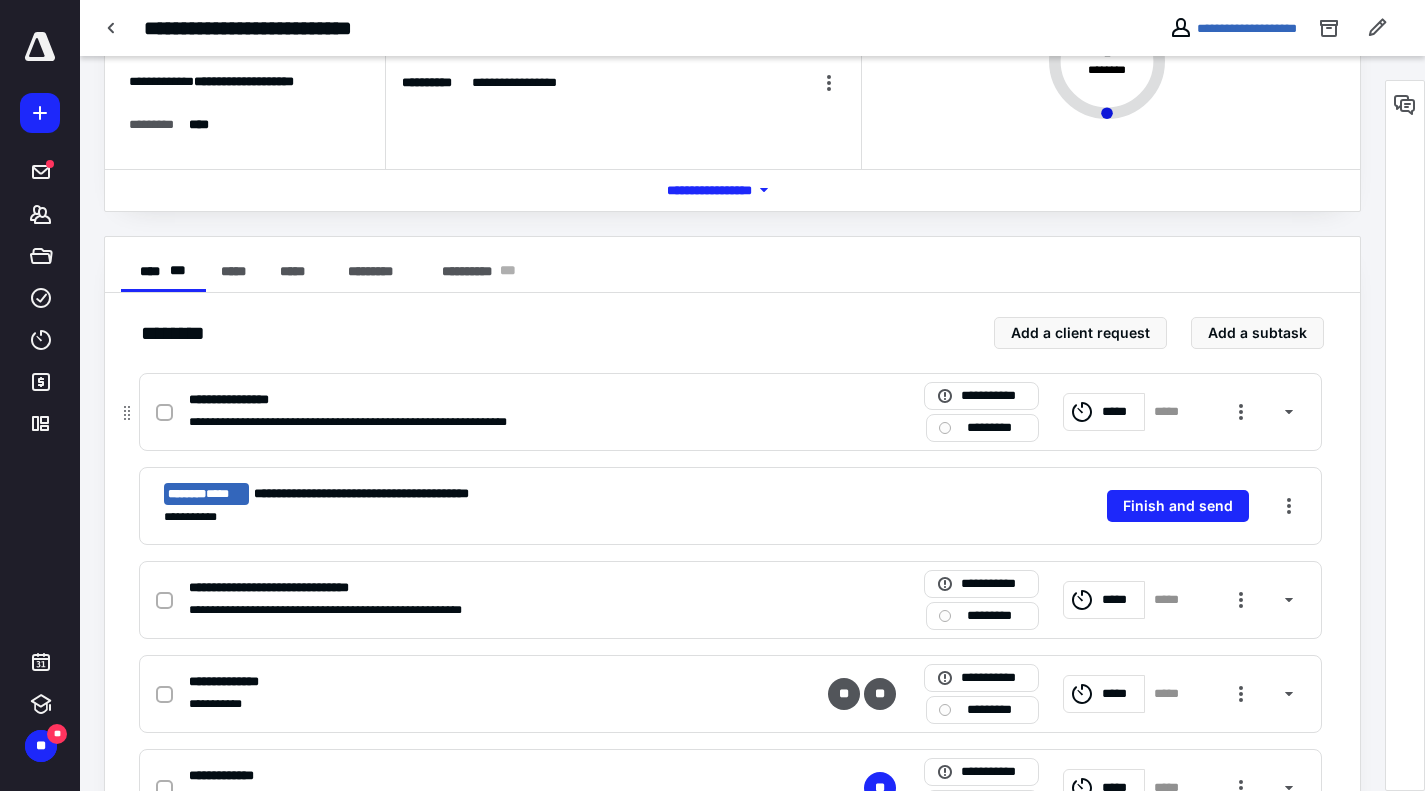 click at bounding box center [164, 413] 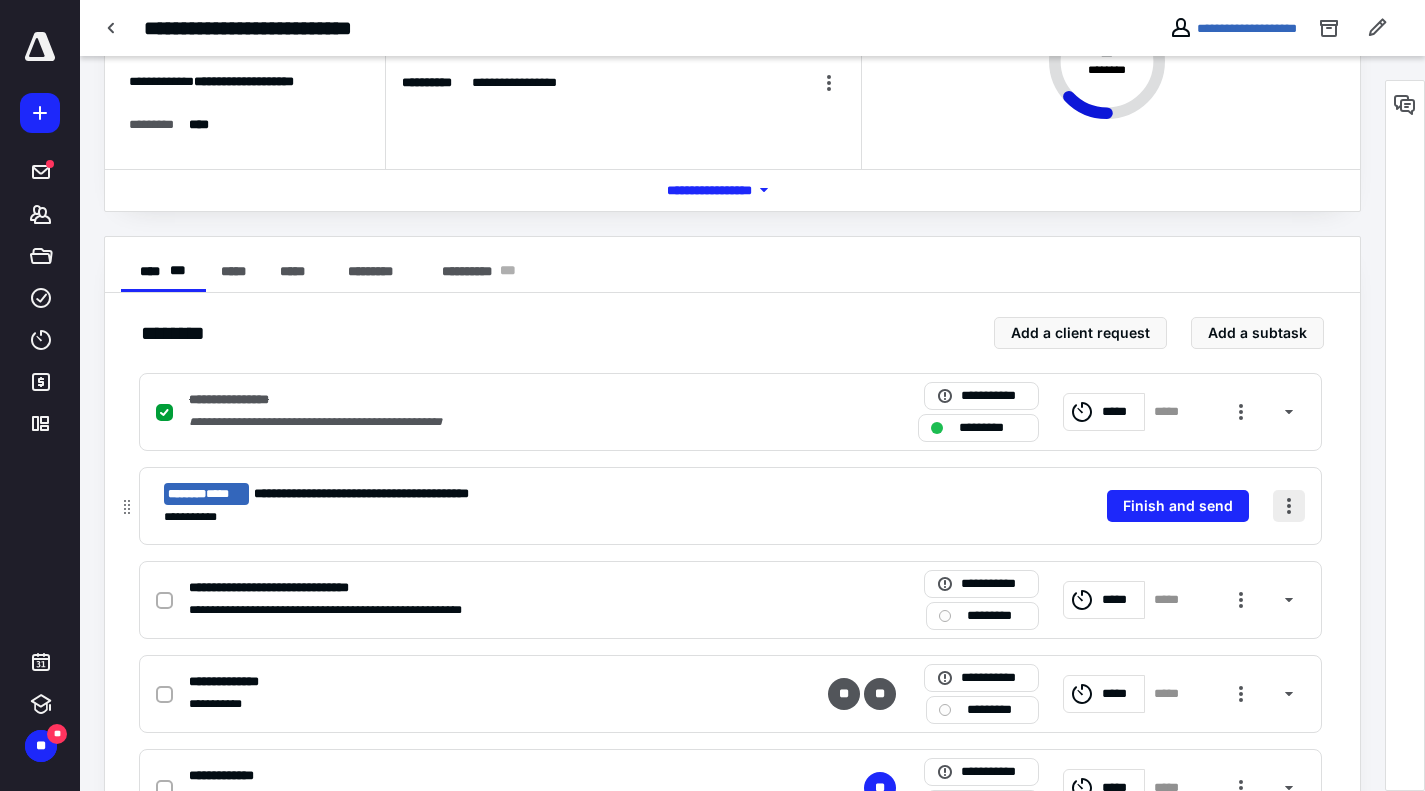 click at bounding box center (1289, 506) 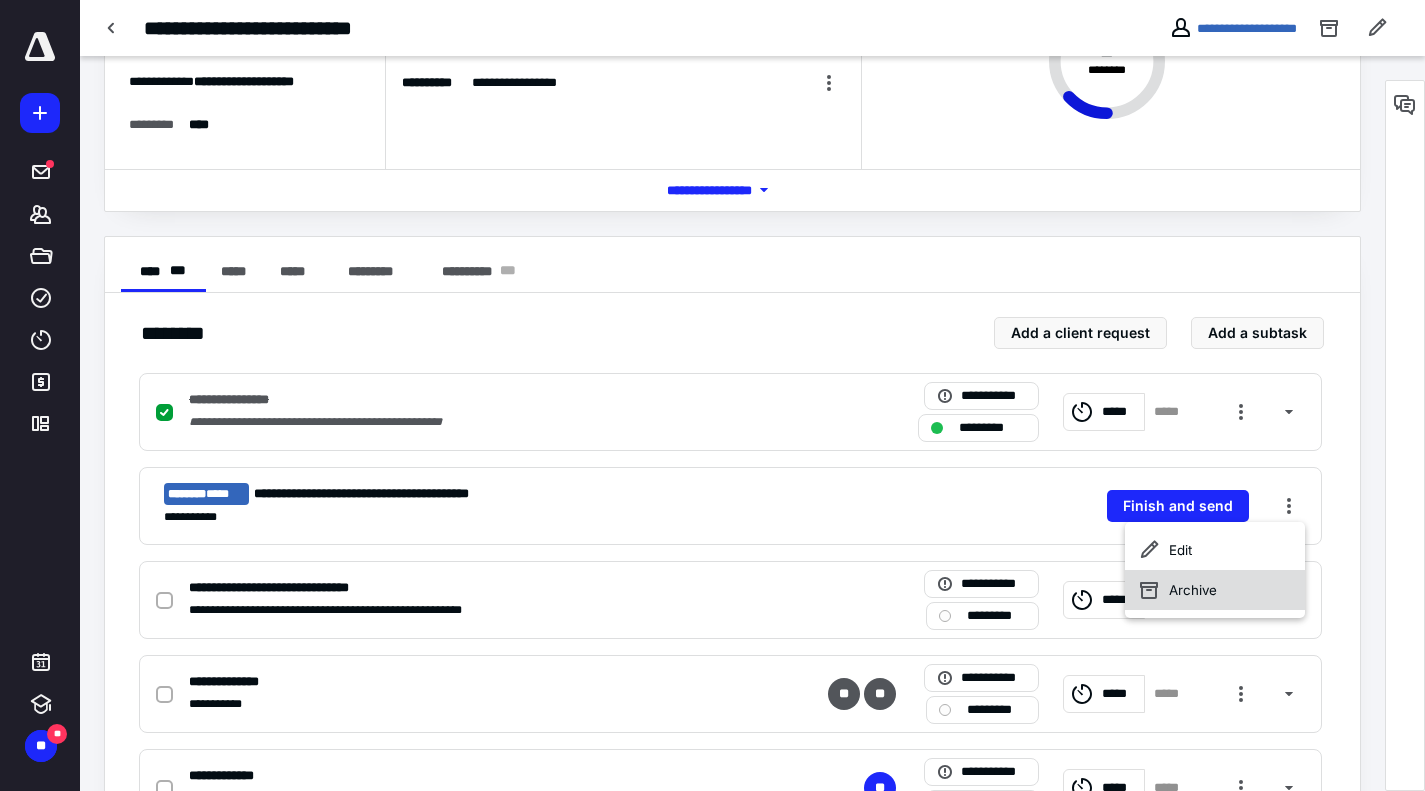 click on "Archive" at bounding box center [1215, 590] 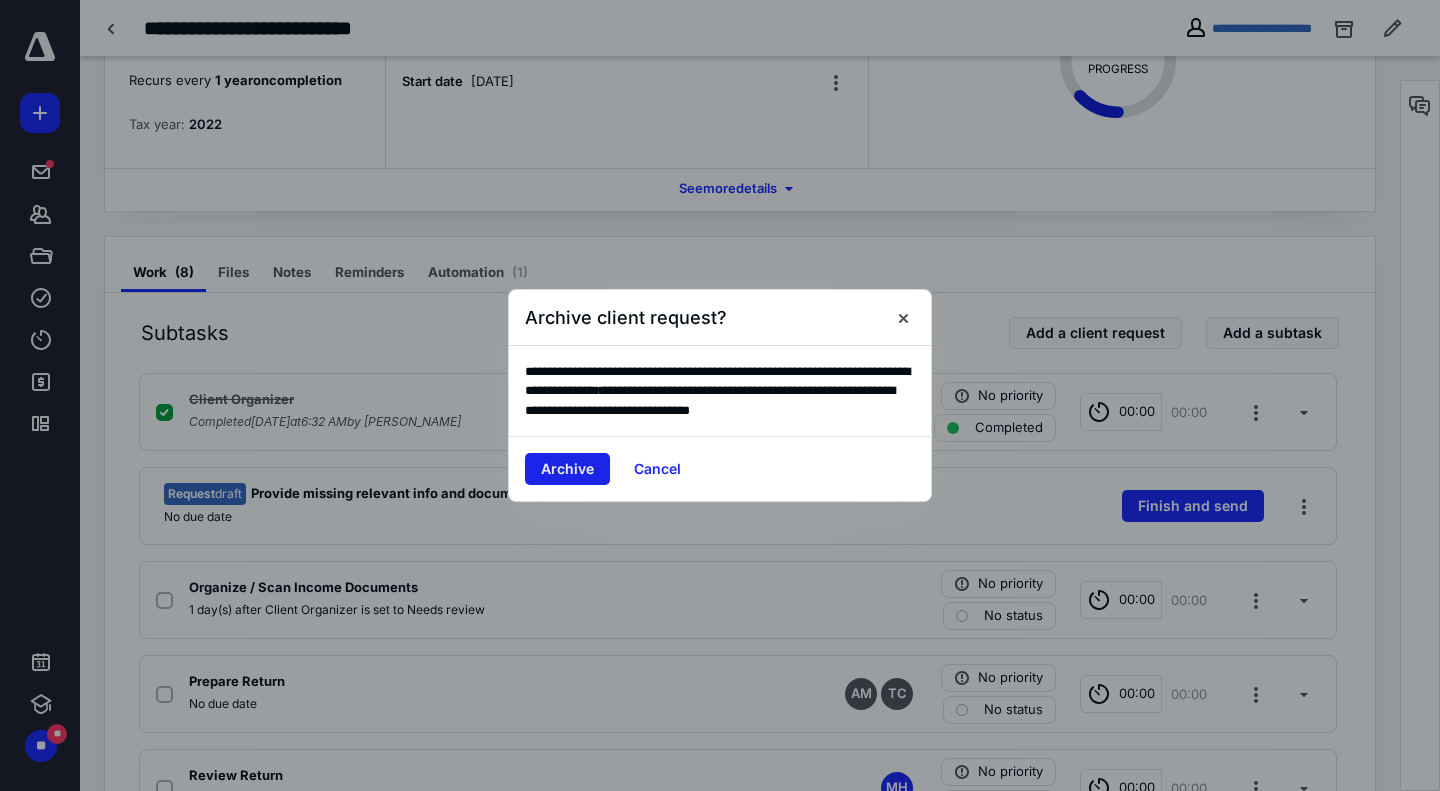 click on "Archive" at bounding box center (567, 469) 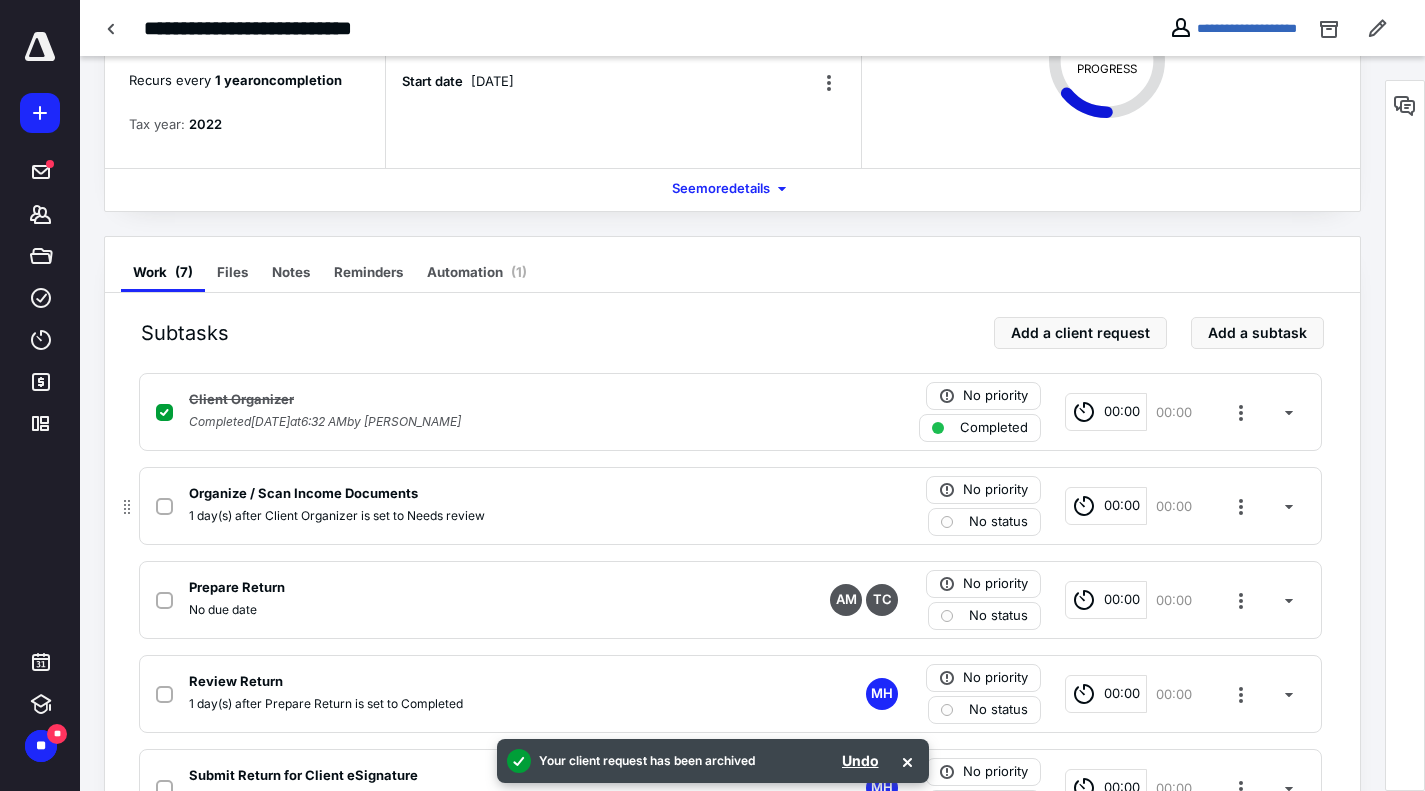 click 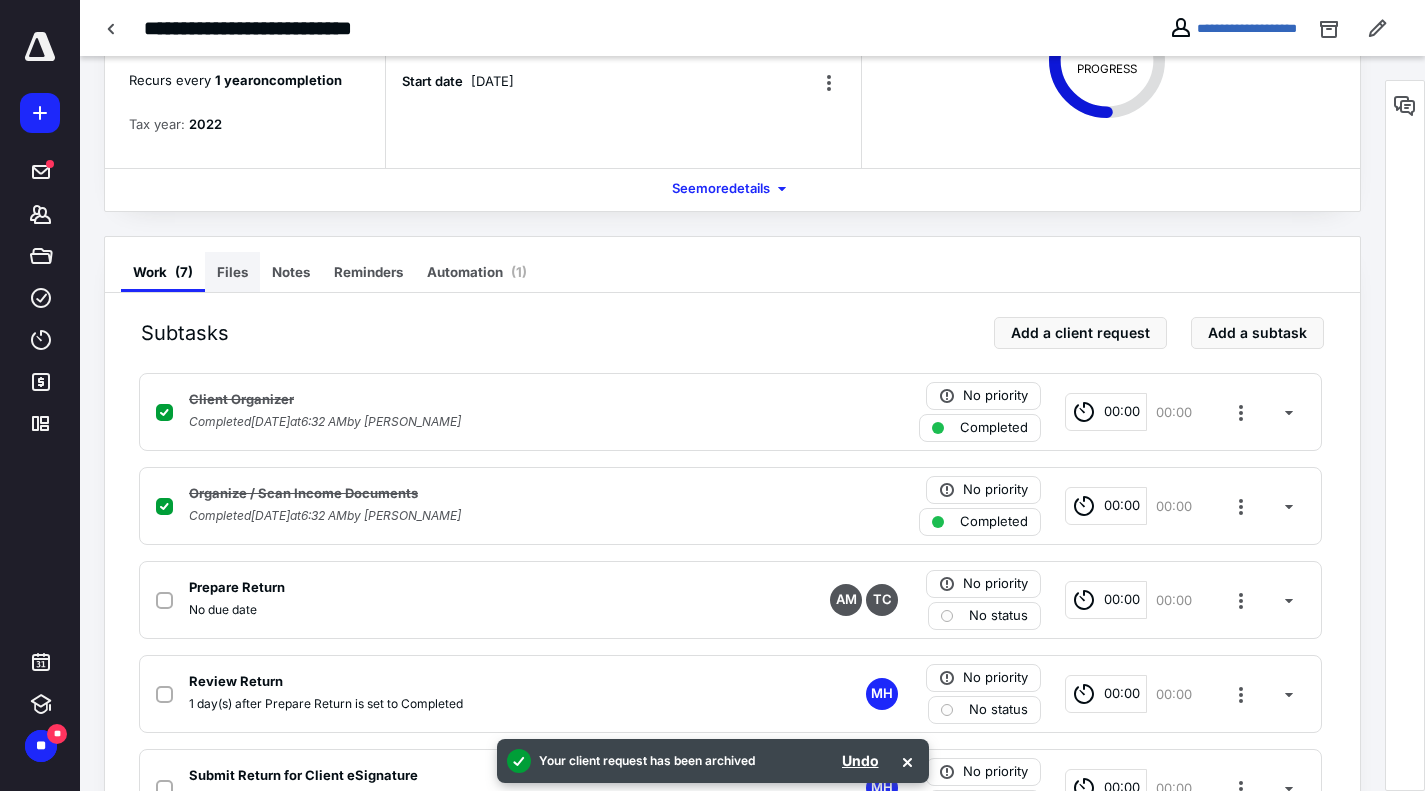 click on "Files" at bounding box center [232, 272] 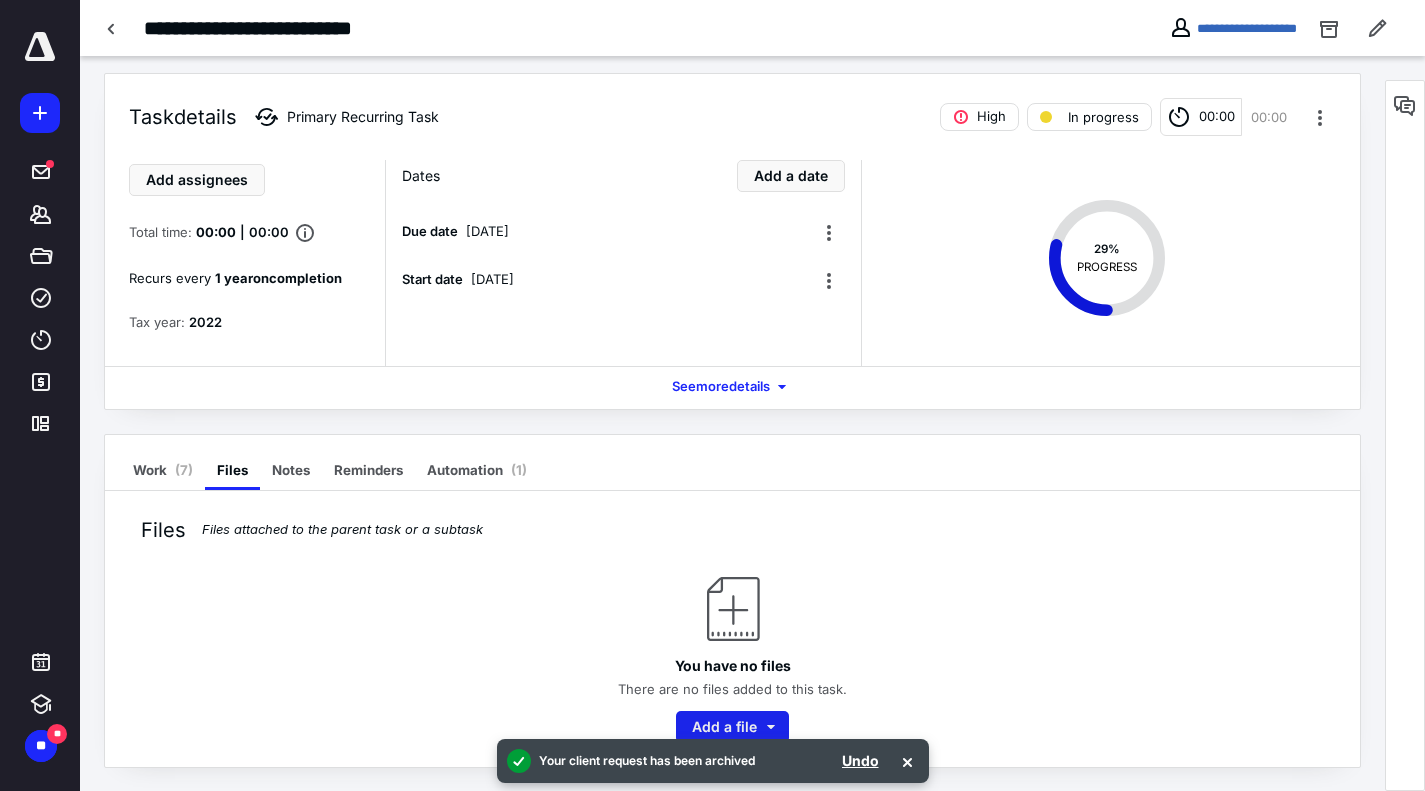 click on "Add a file" at bounding box center [732, 727] 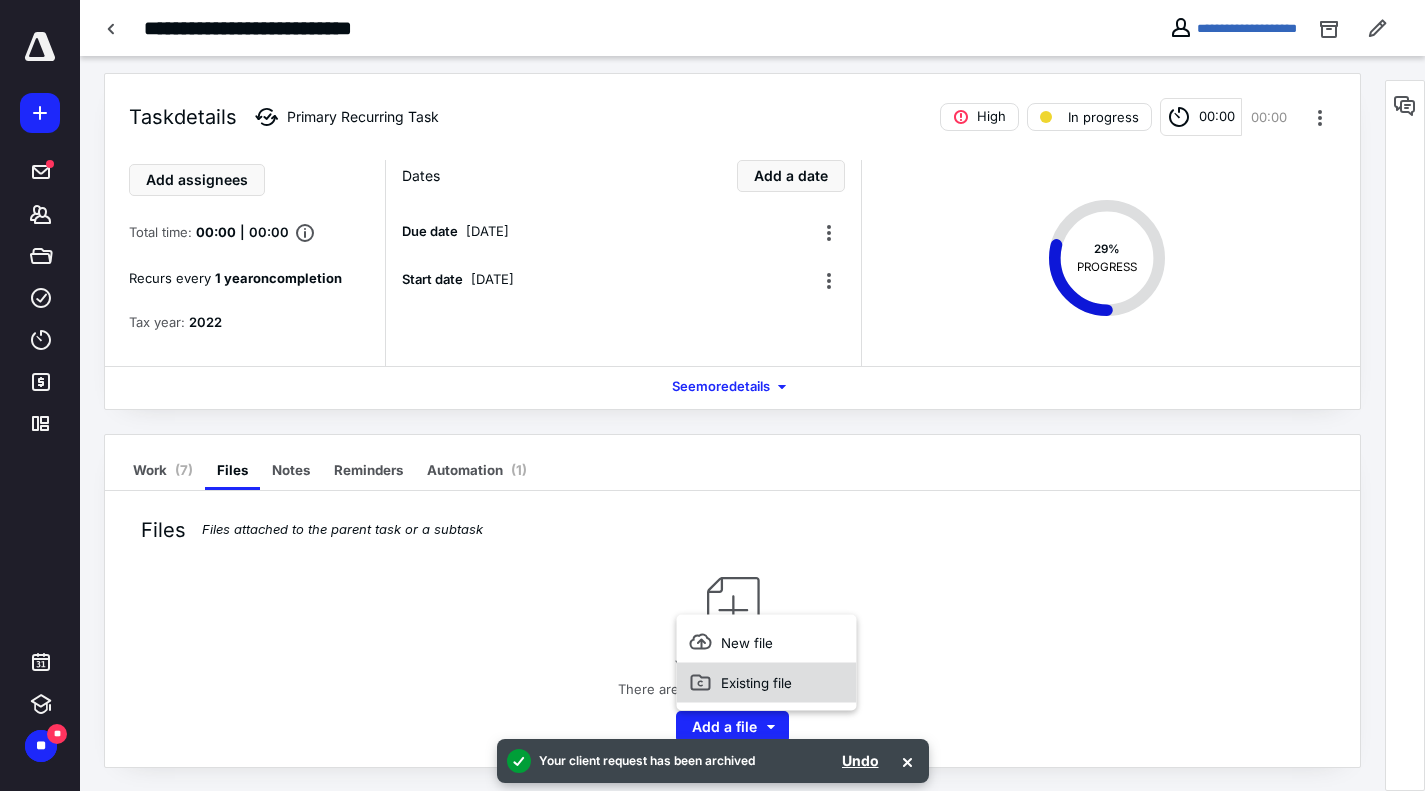 click on "Existing file" at bounding box center [767, 682] 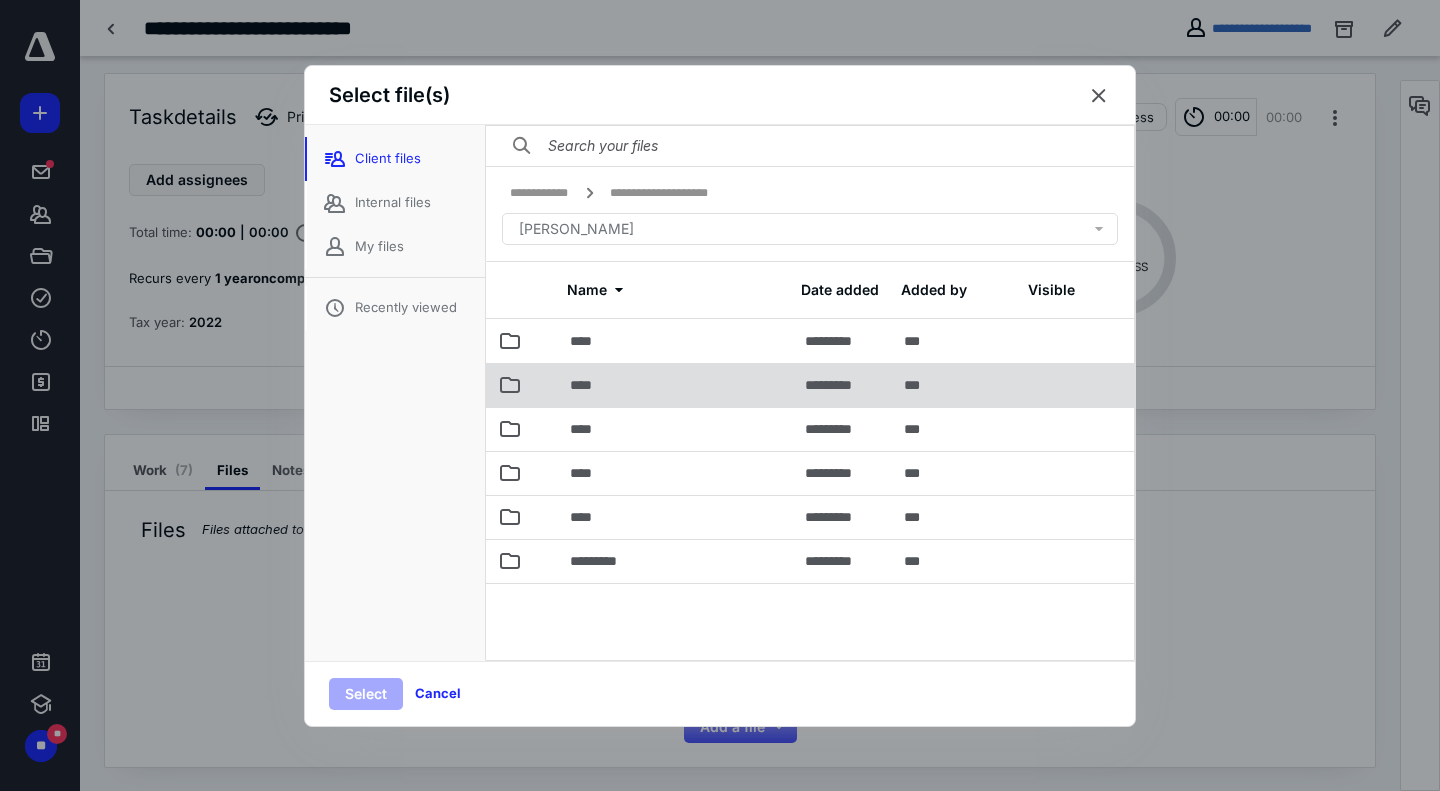 click on "****" at bounding box center [587, 385] 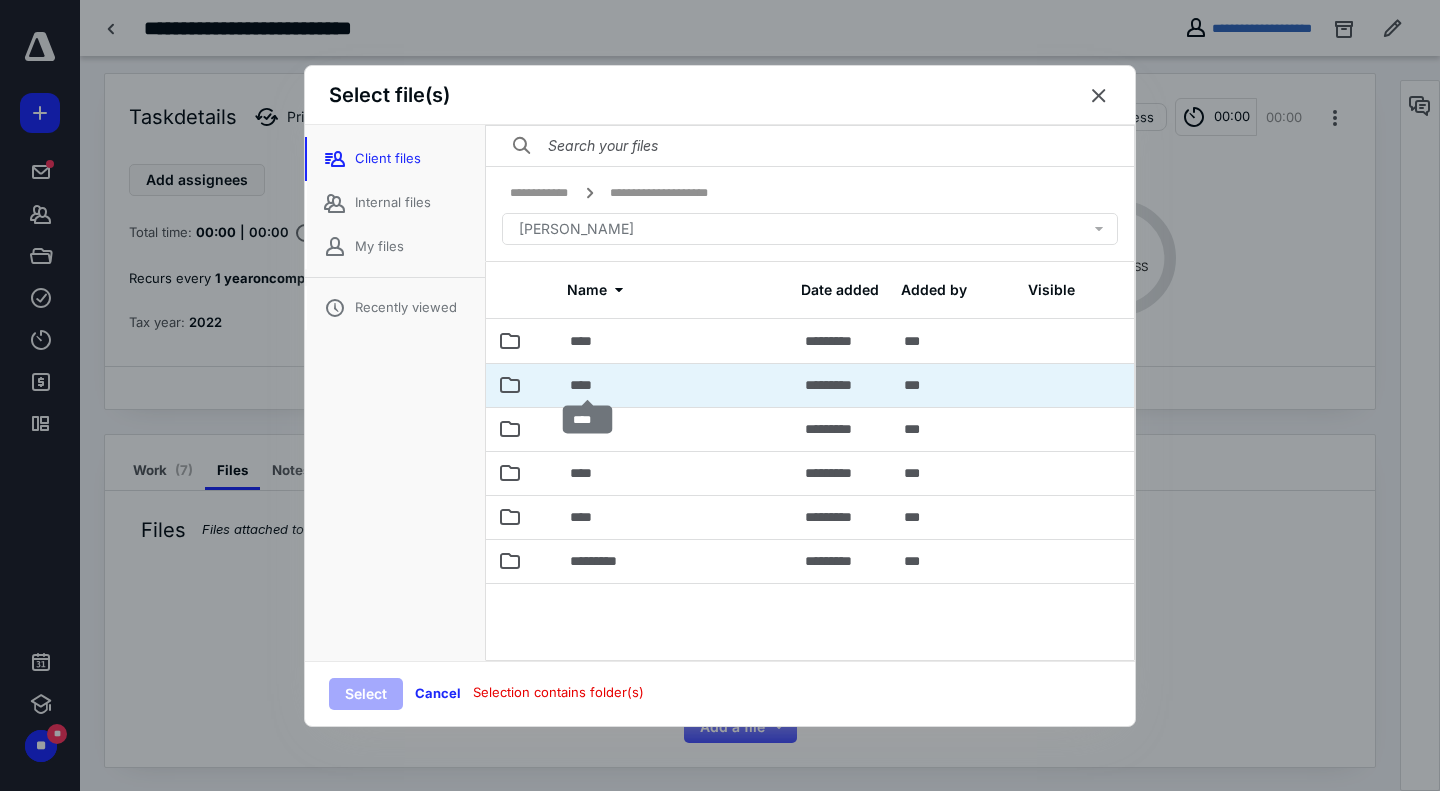 click on "****" at bounding box center [587, 385] 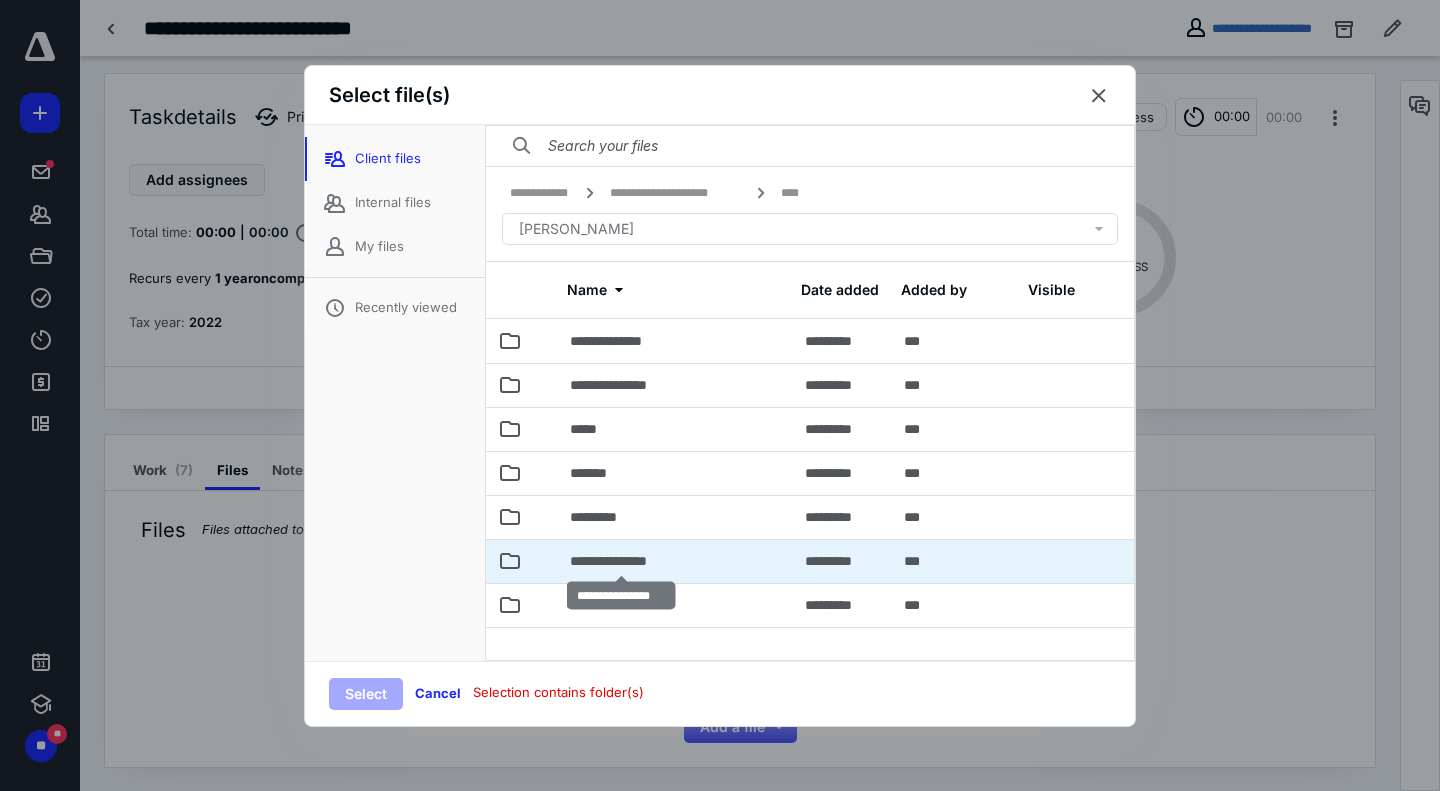 click on "**********" at bounding box center (621, 561) 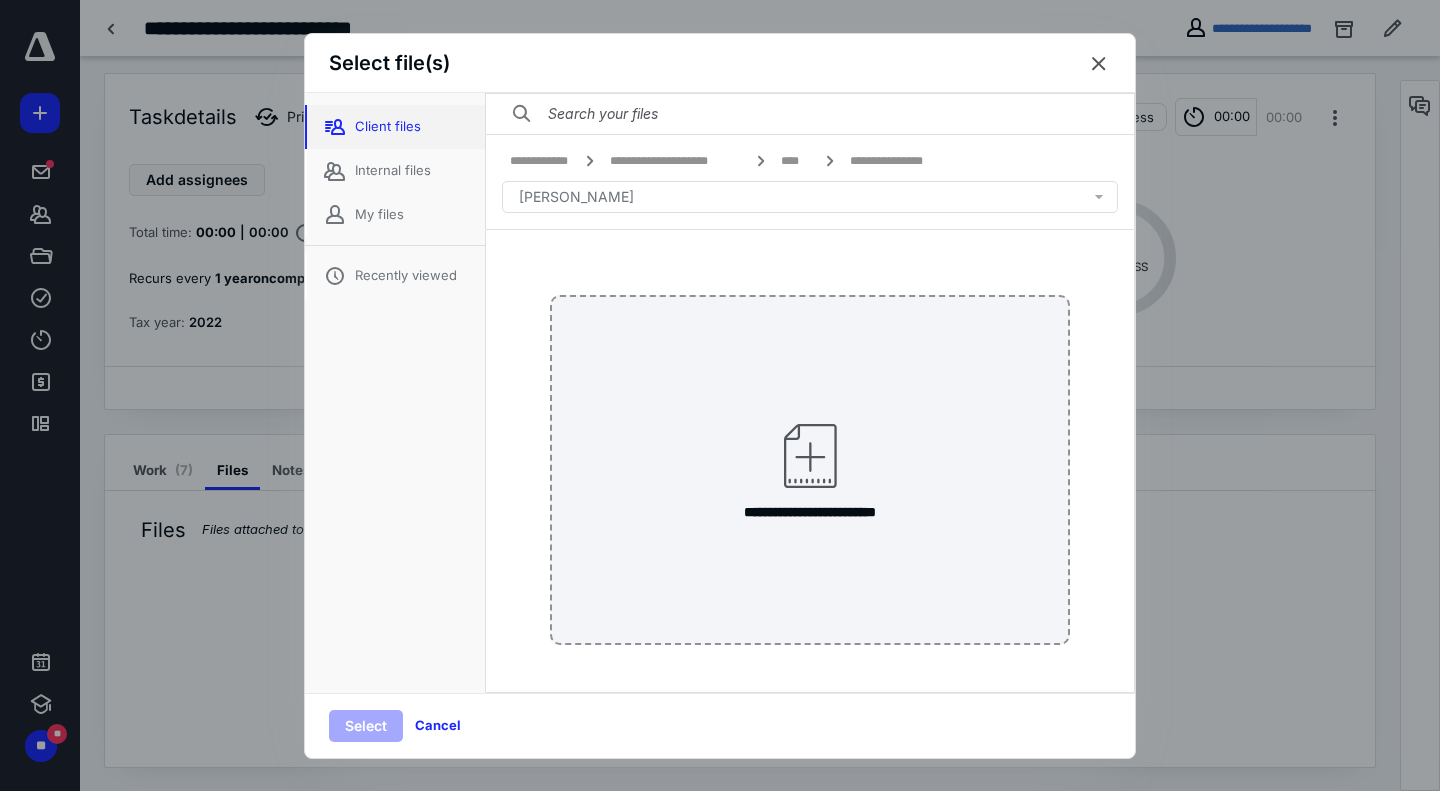 click on "Client files" at bounding box center (395, 127) 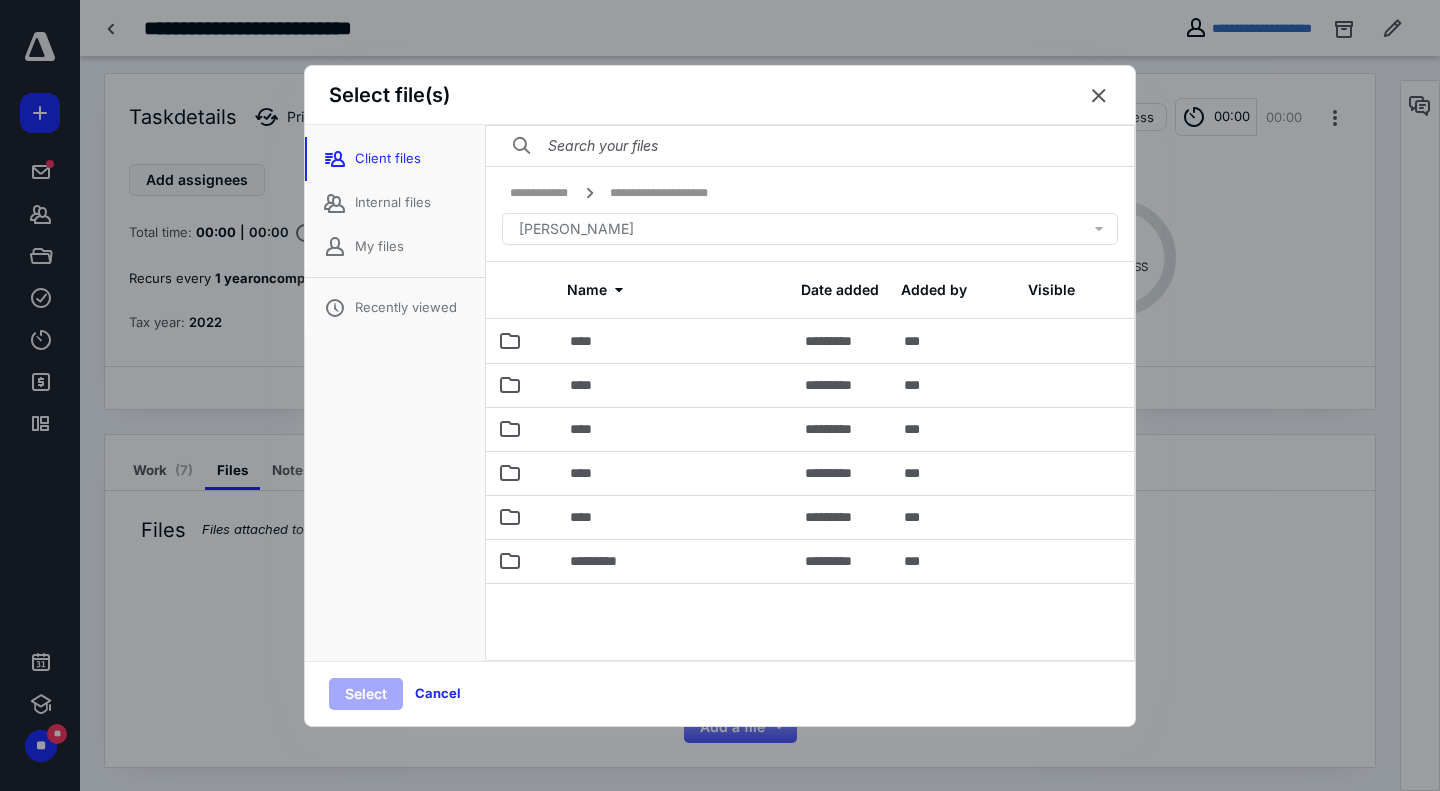 click at bounding box center [1099, 96] 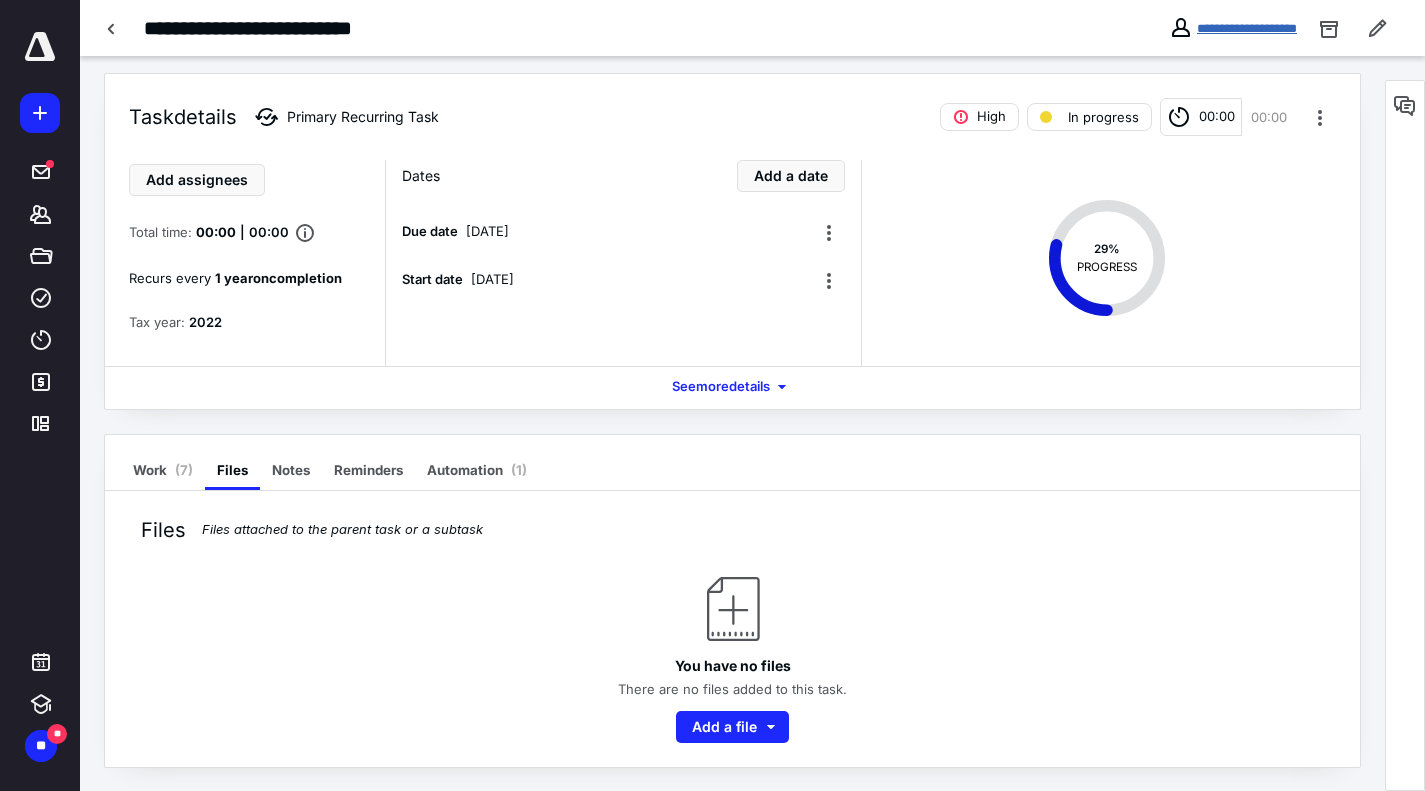 click on "**********" at bounding box center [1247, 28] 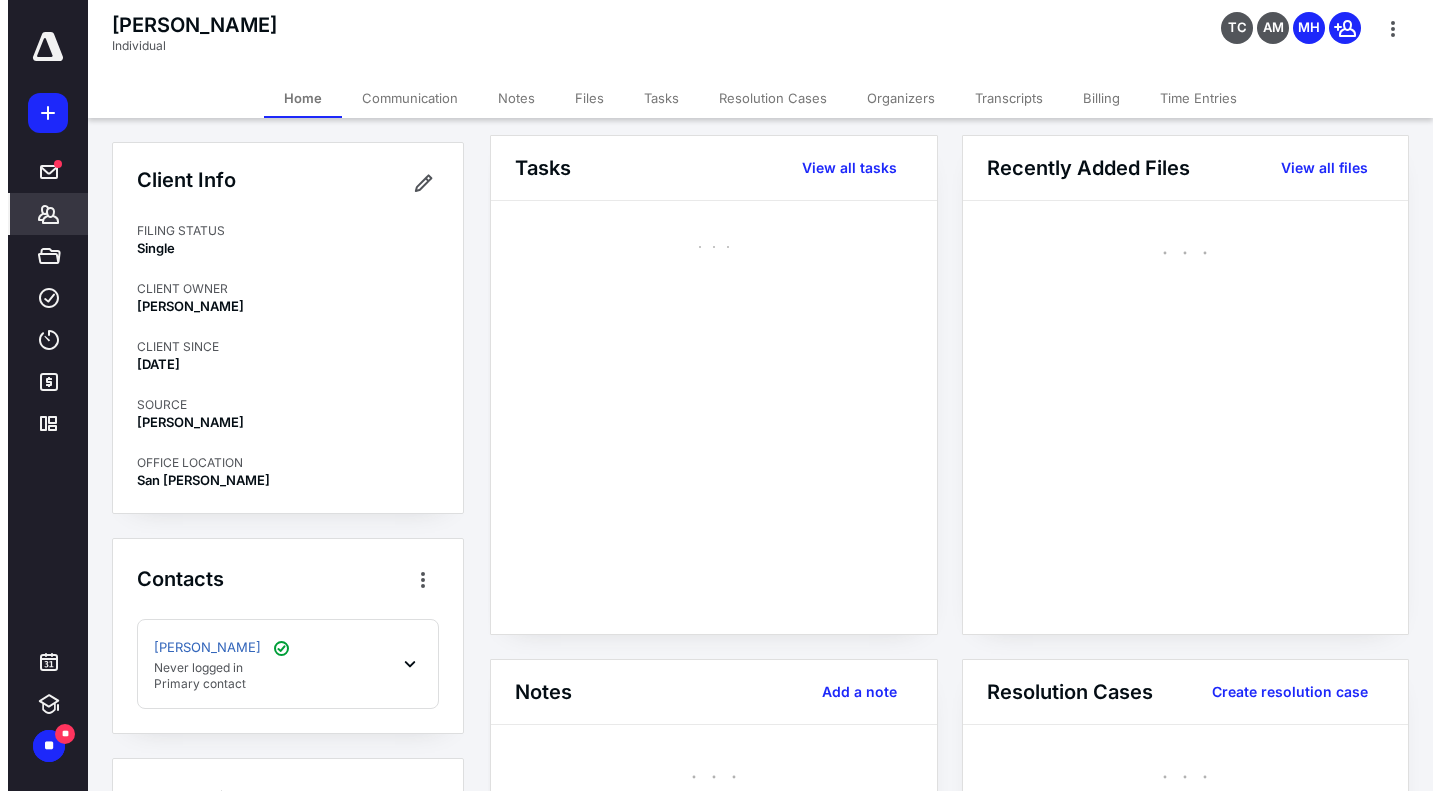 scroll, scrollTop: 0, scrollLeft: 0, axis: both 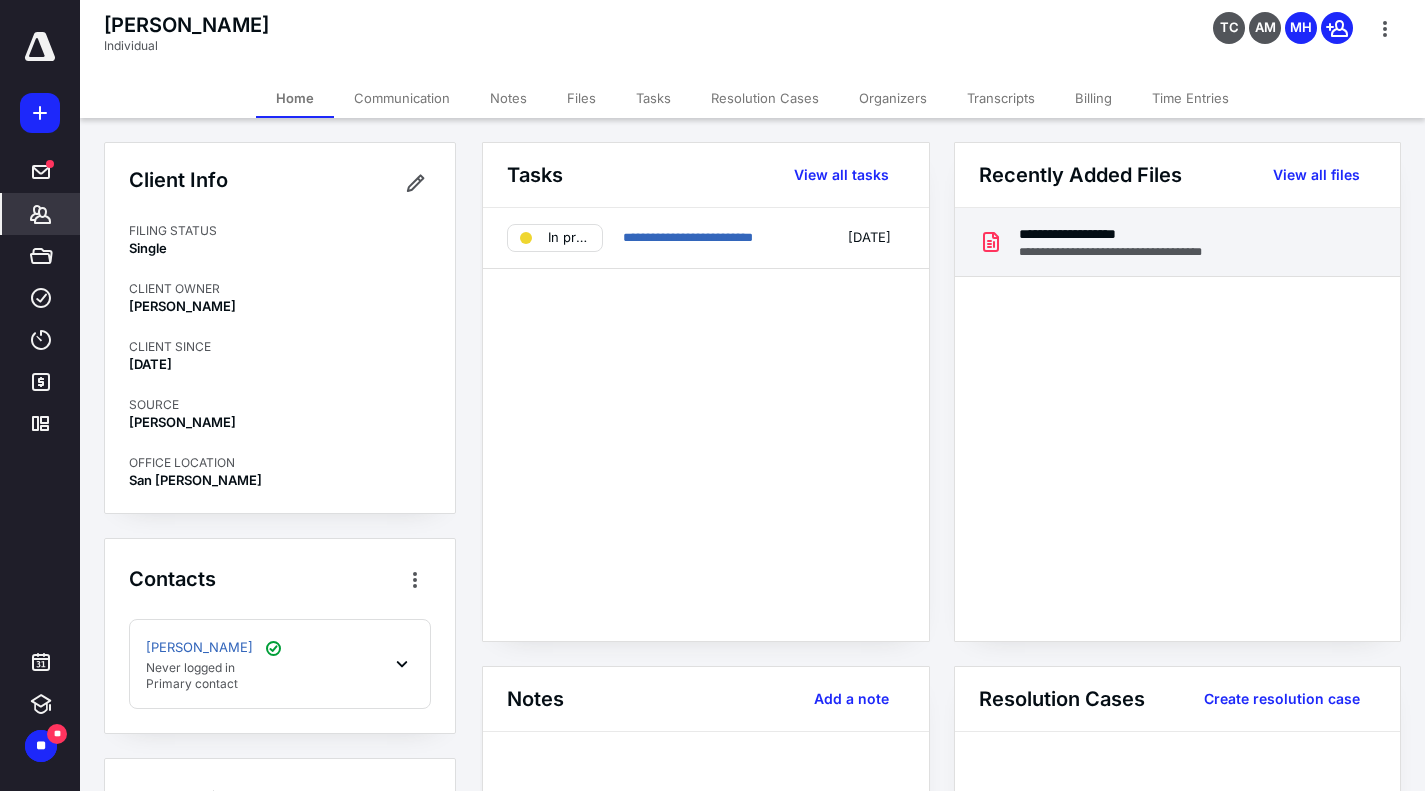 click on "**********" at bounding box center (1131, 234) 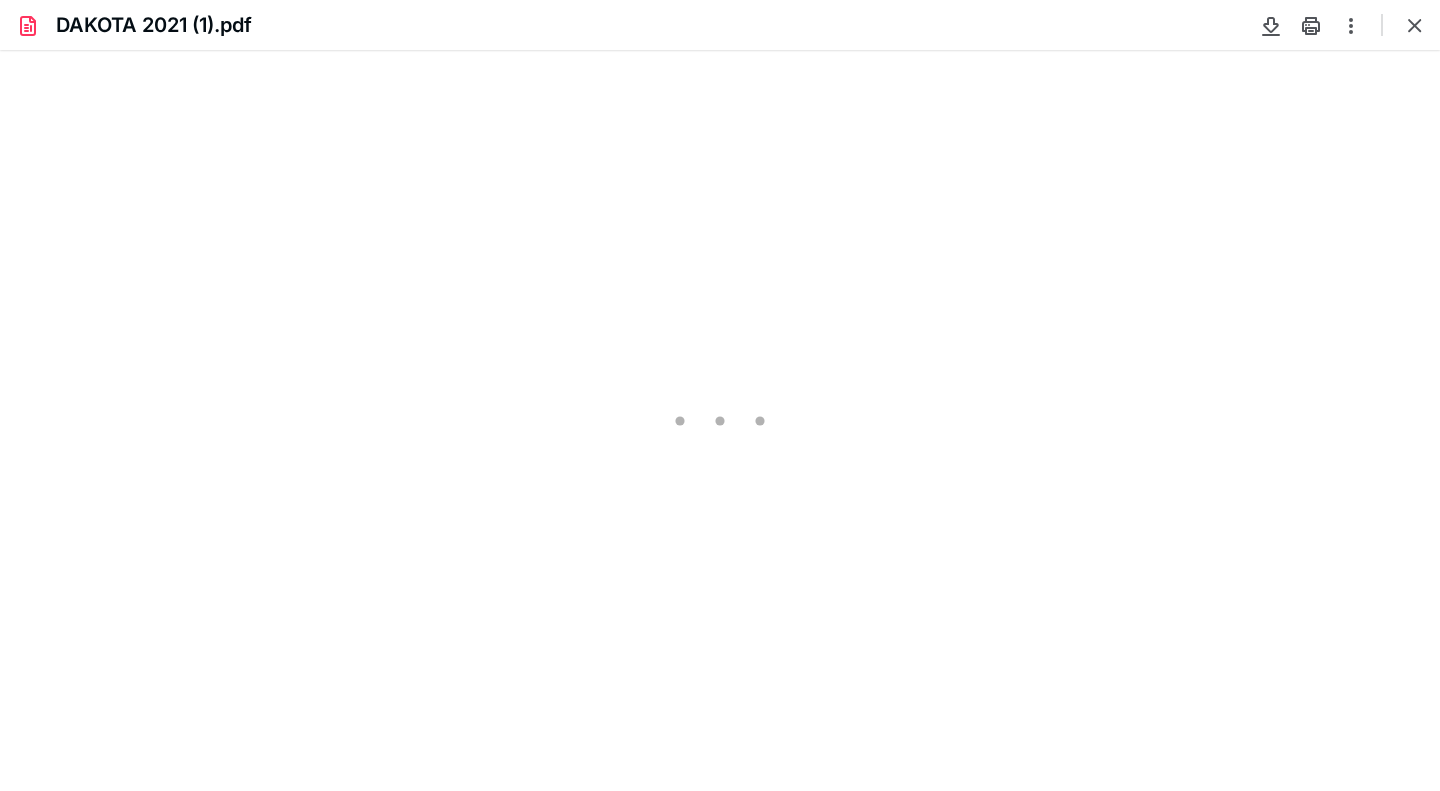 scroll, scrollTop: 0, scrollLeft: 0, axis: both 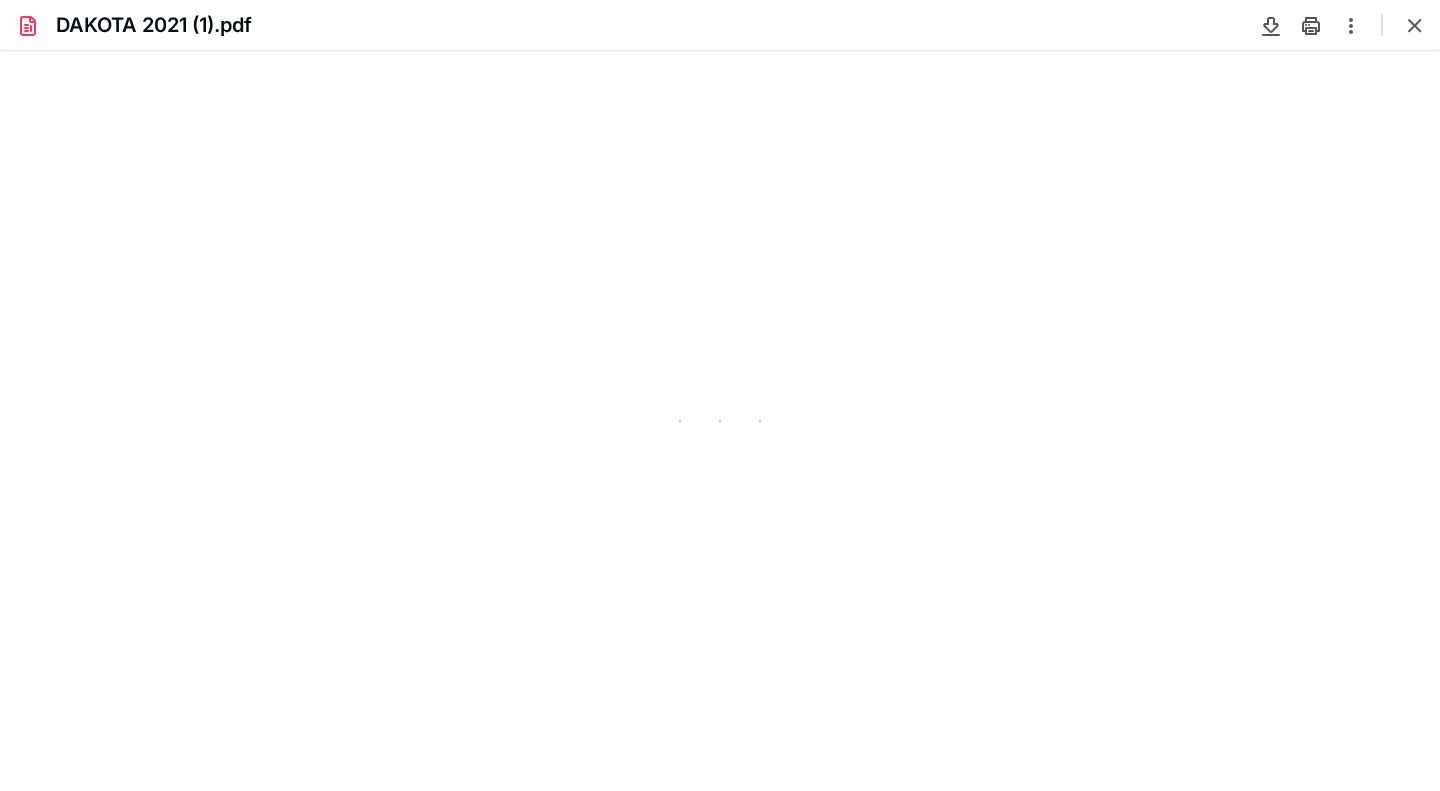 type on "89" 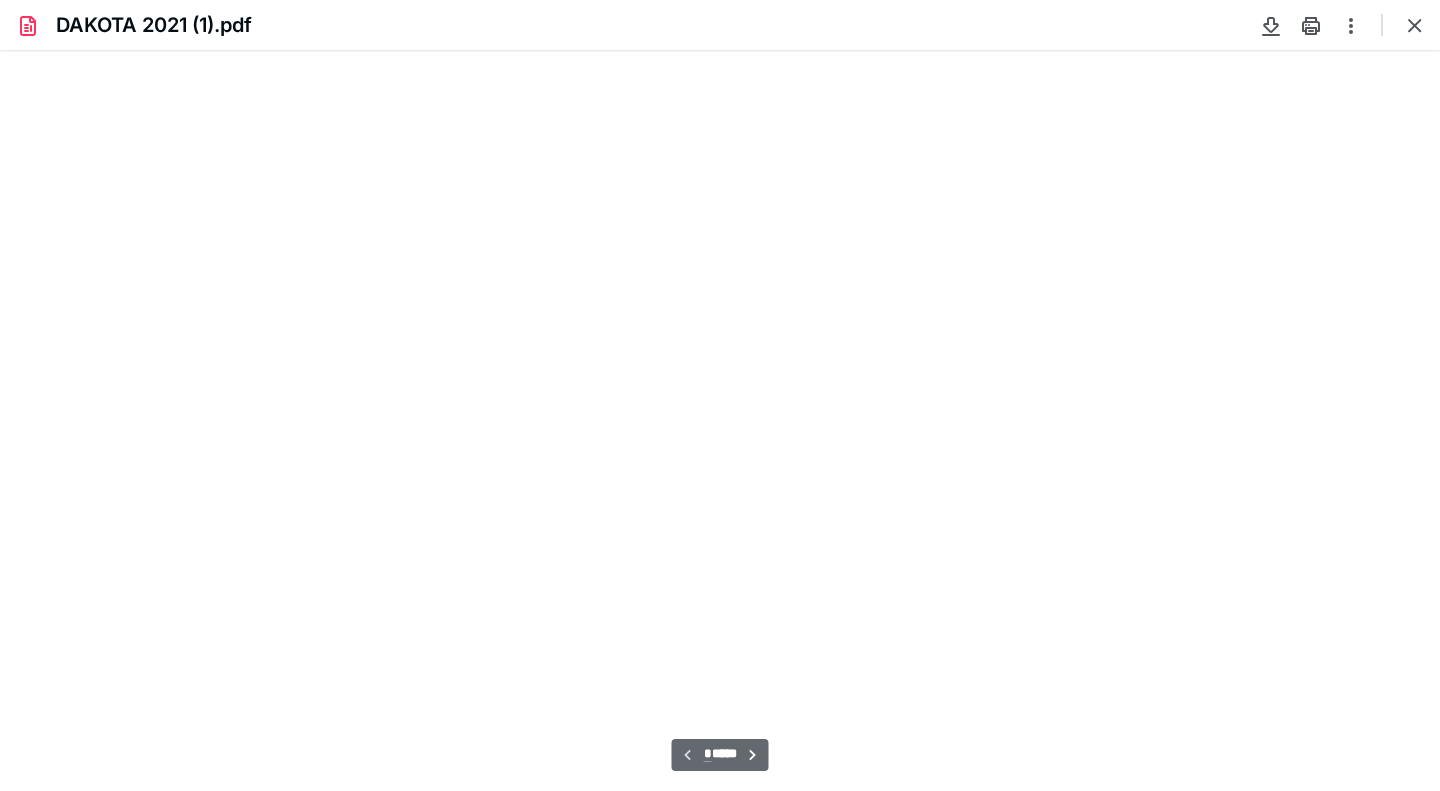 scroll, scrollTop: 40, scrollLeft: 0, axis: vertical 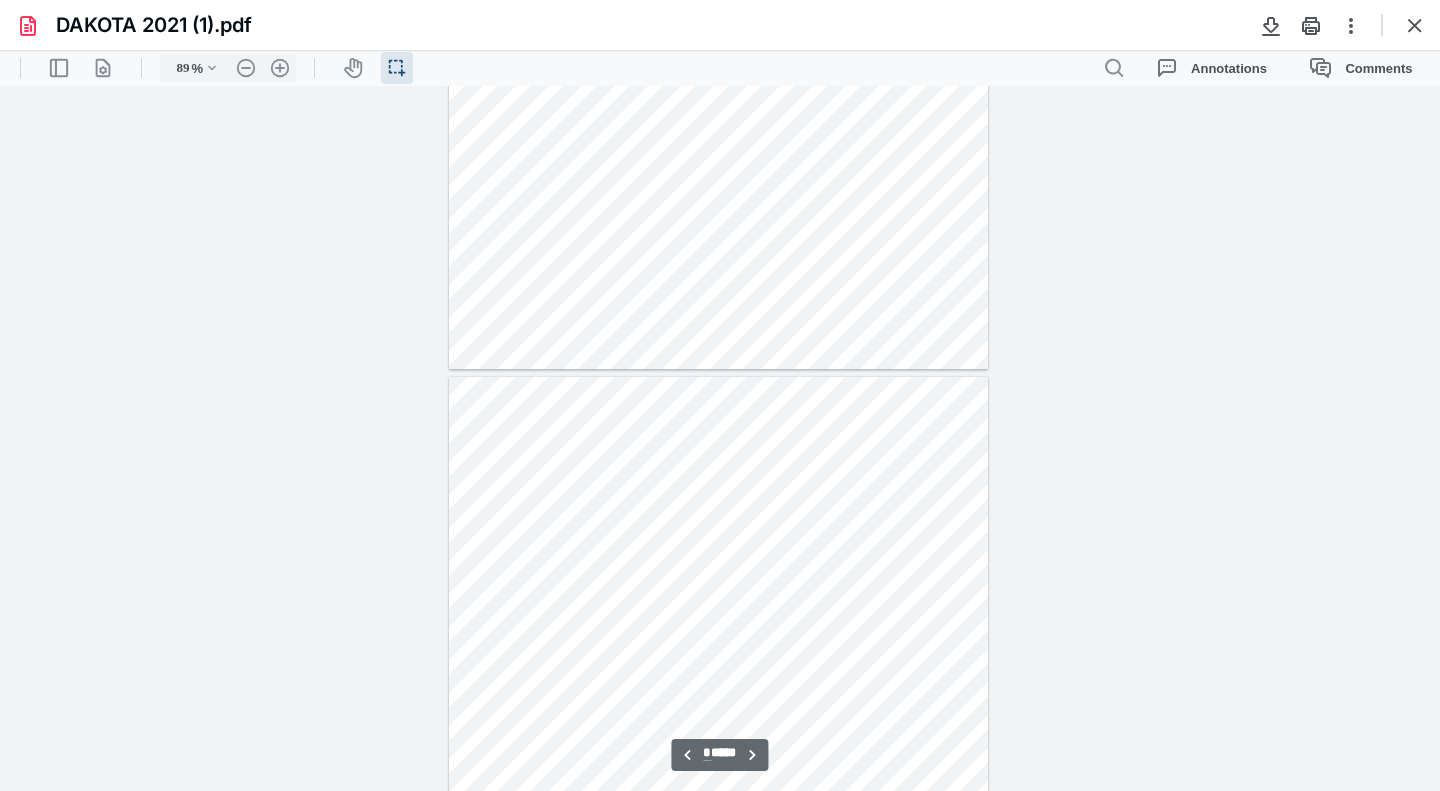 type on "*" 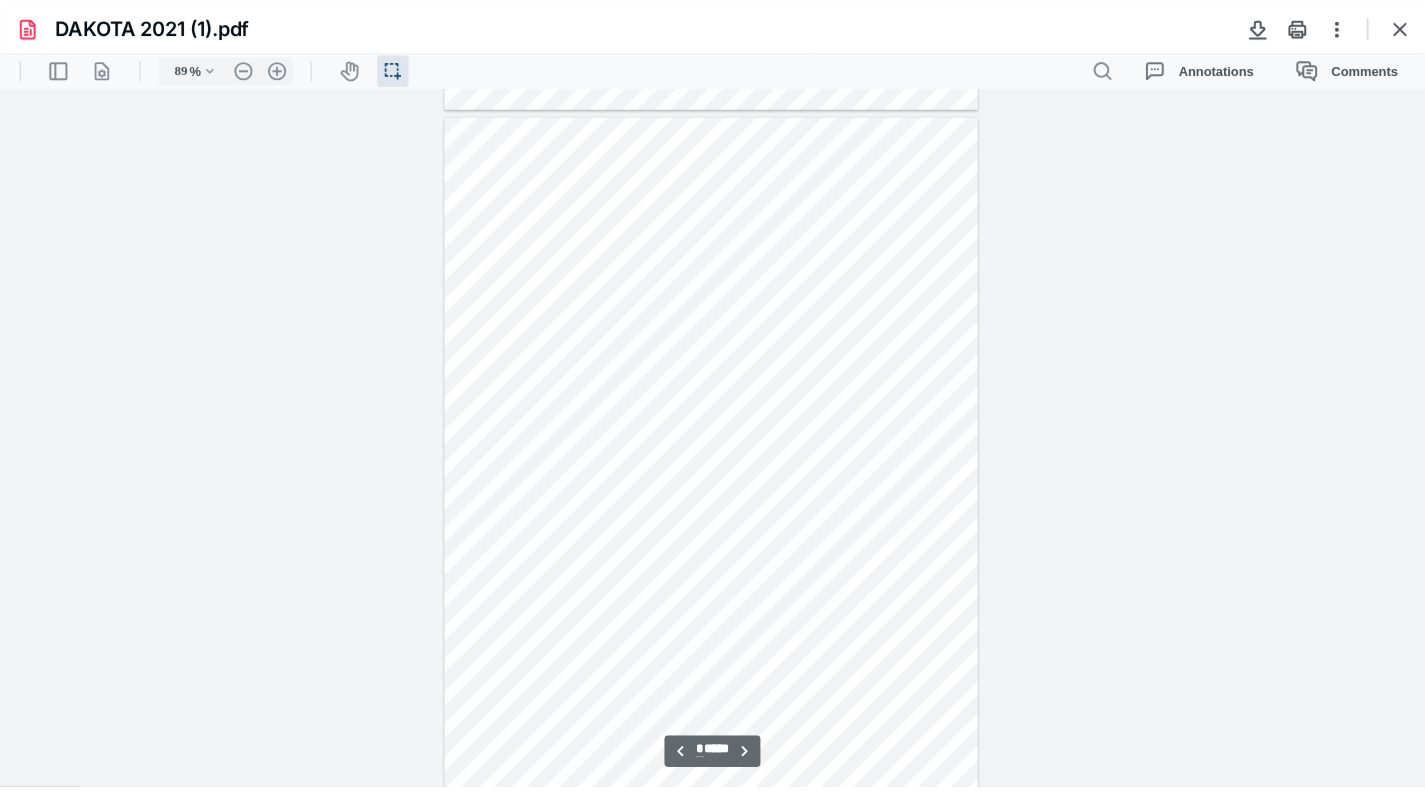 scroll, scrollTop: 668, scrollLeft: 0, axis: vertical 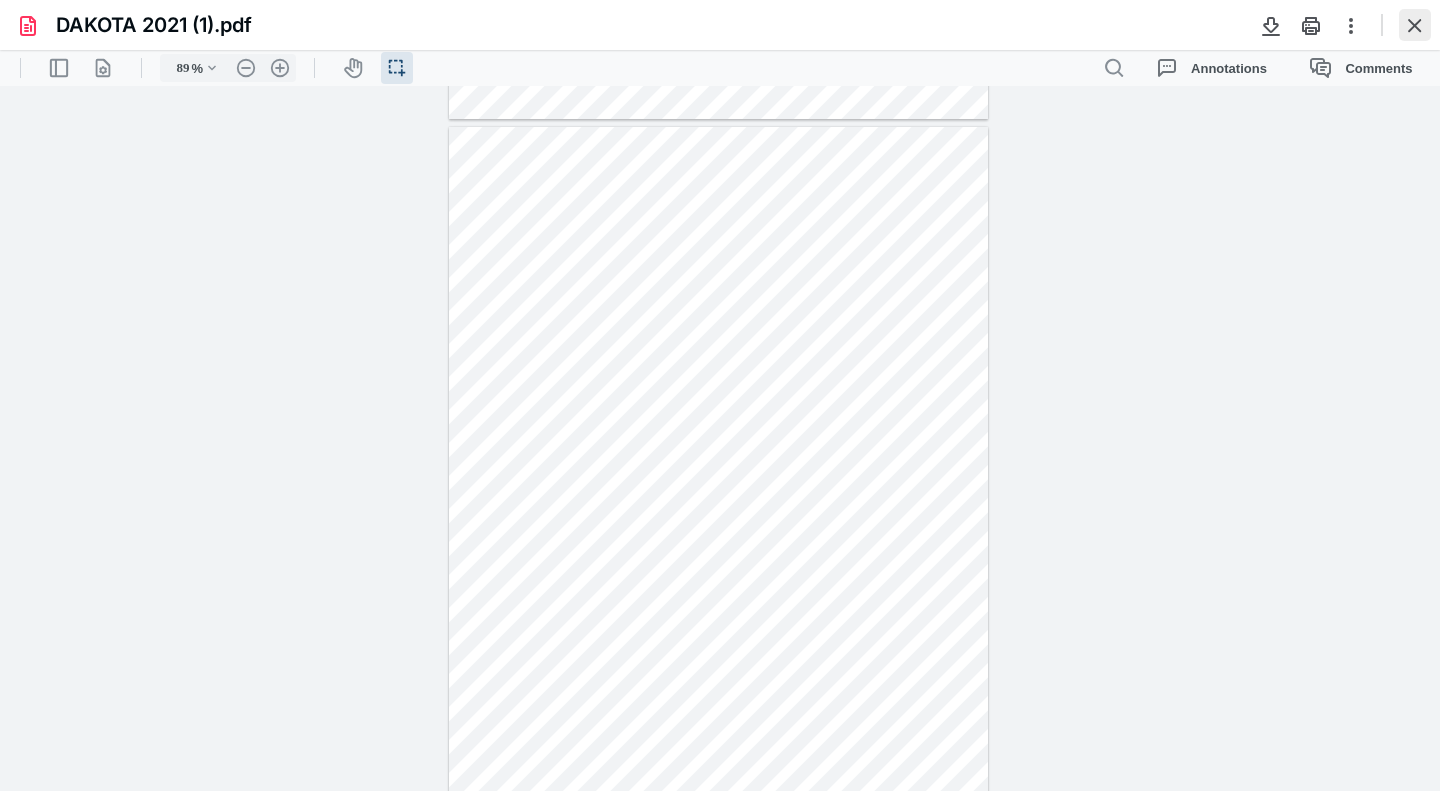 click at bounding box center [1415, 25] 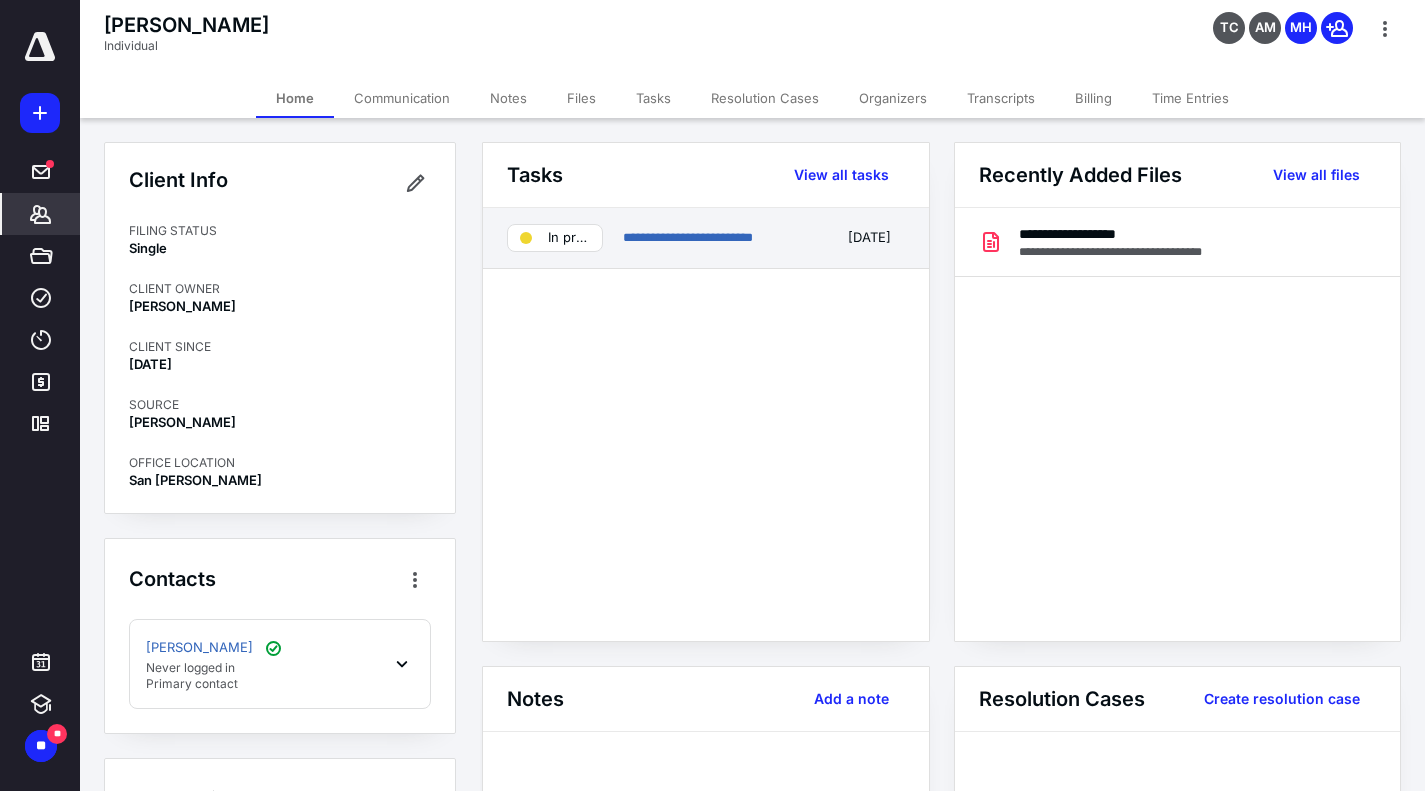 click on "**********" at bounding box center (706, 238) 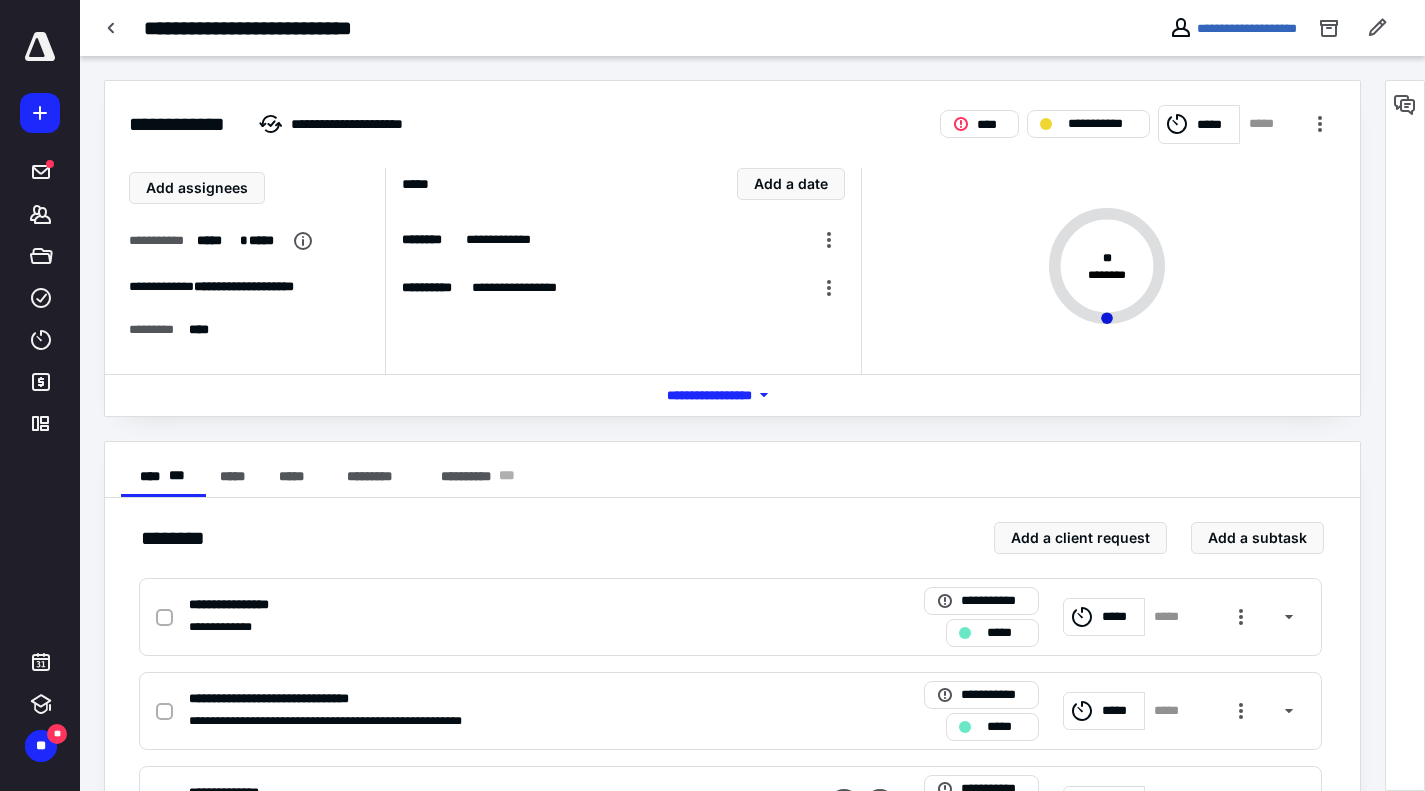 scroll, scrollTop: 219, scrollLeft: 0, axis: vertical 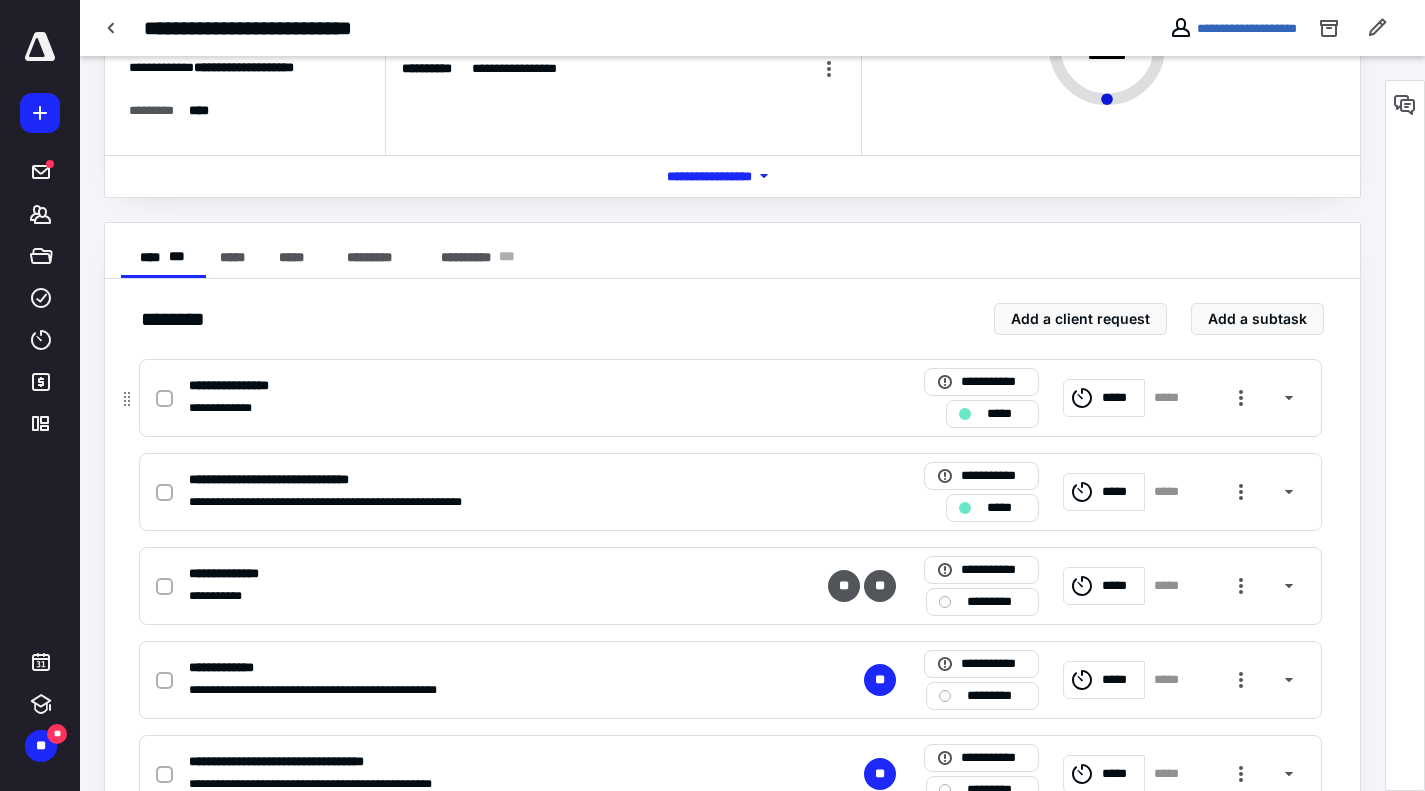 click at bounding box center (164, 399) 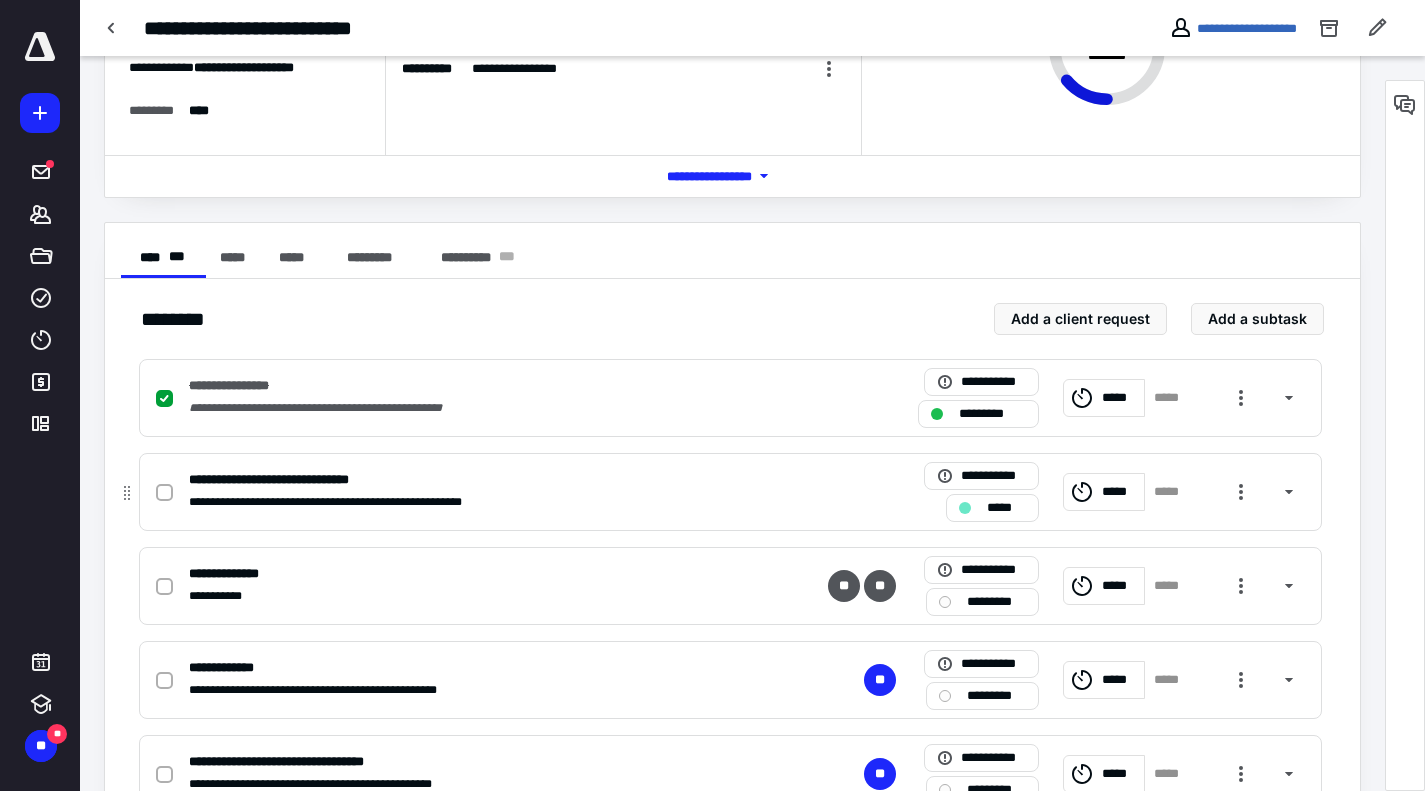 click 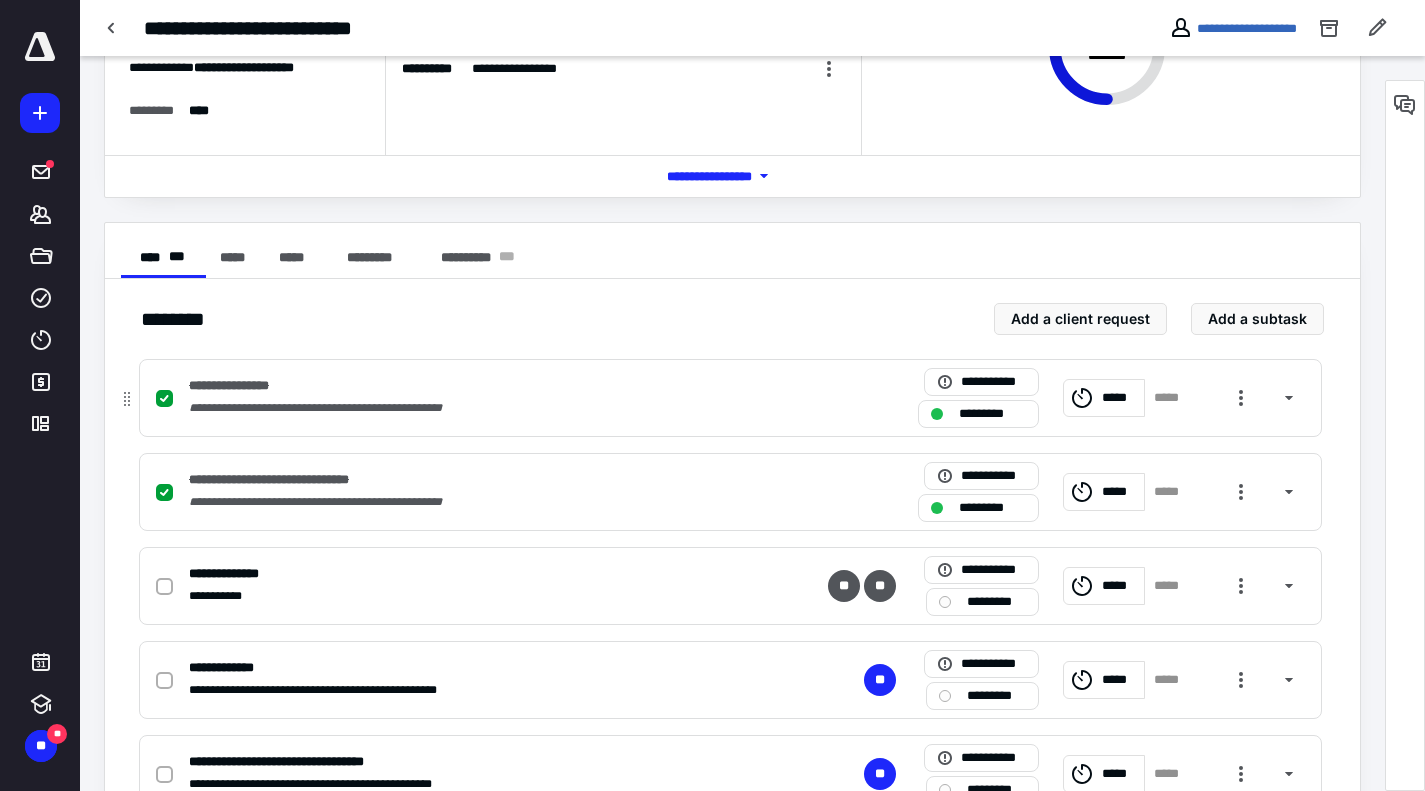 scroll, scrollTop: 0, scrollLeft: 0, axis: both 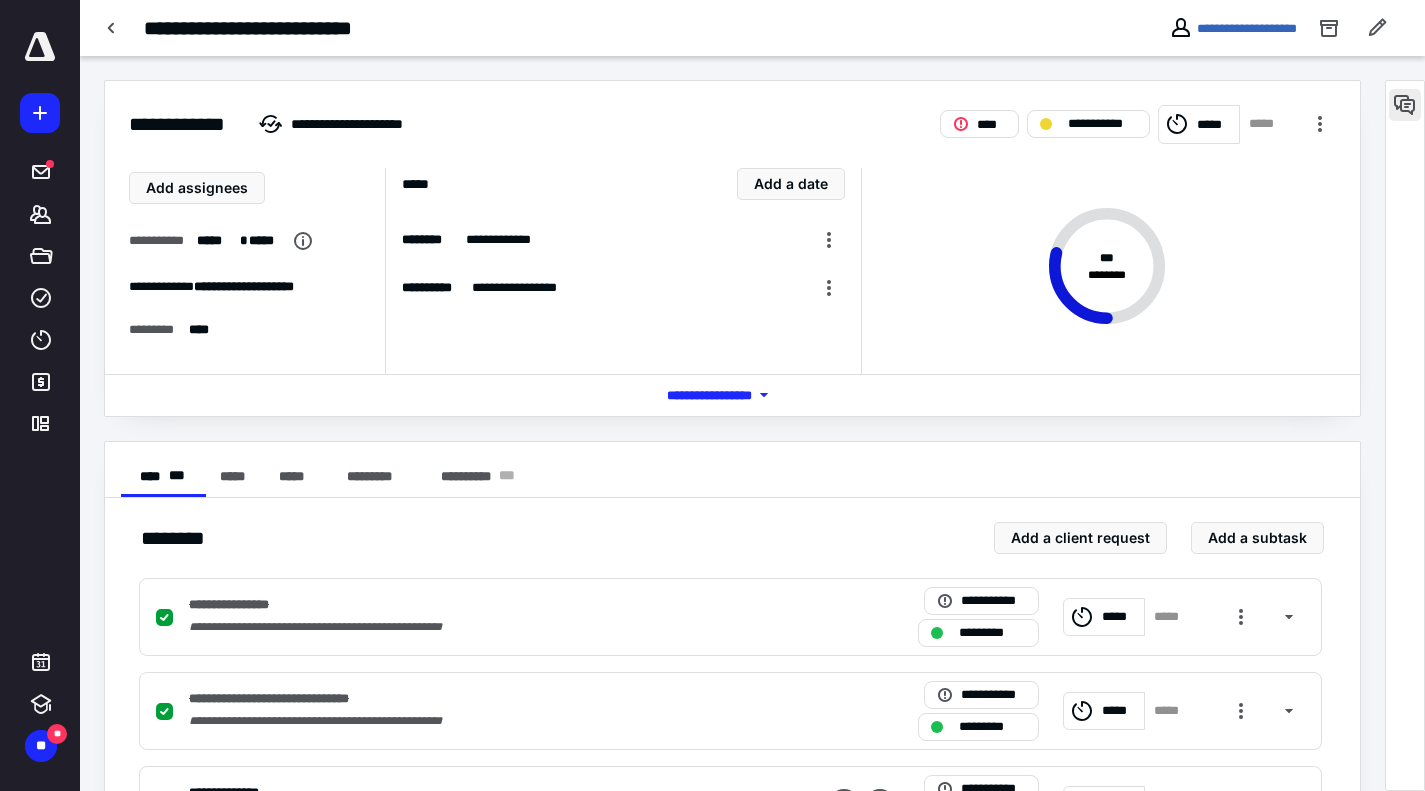 click at bounding box center (1405, 105) 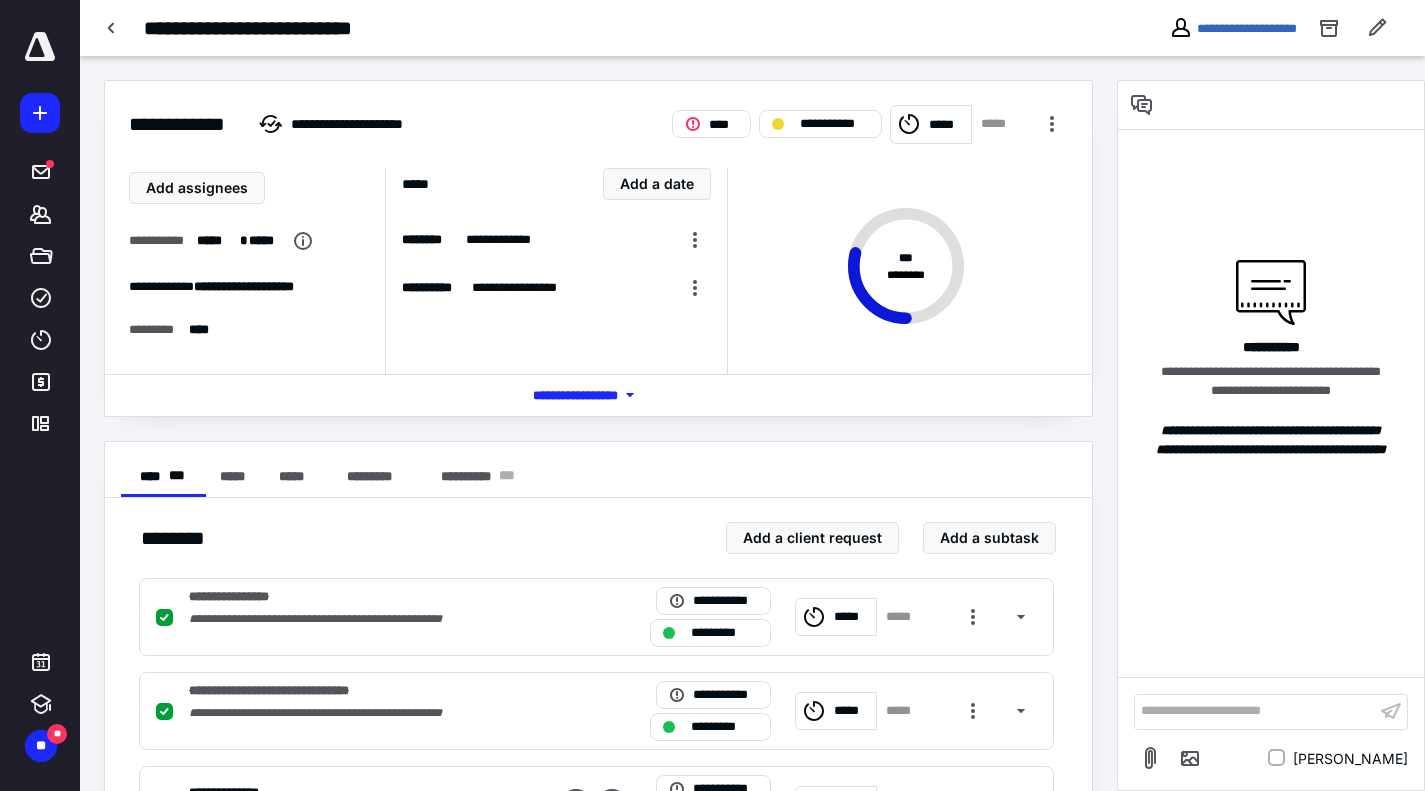 click on "**********" at bounding box center [1255, 711] 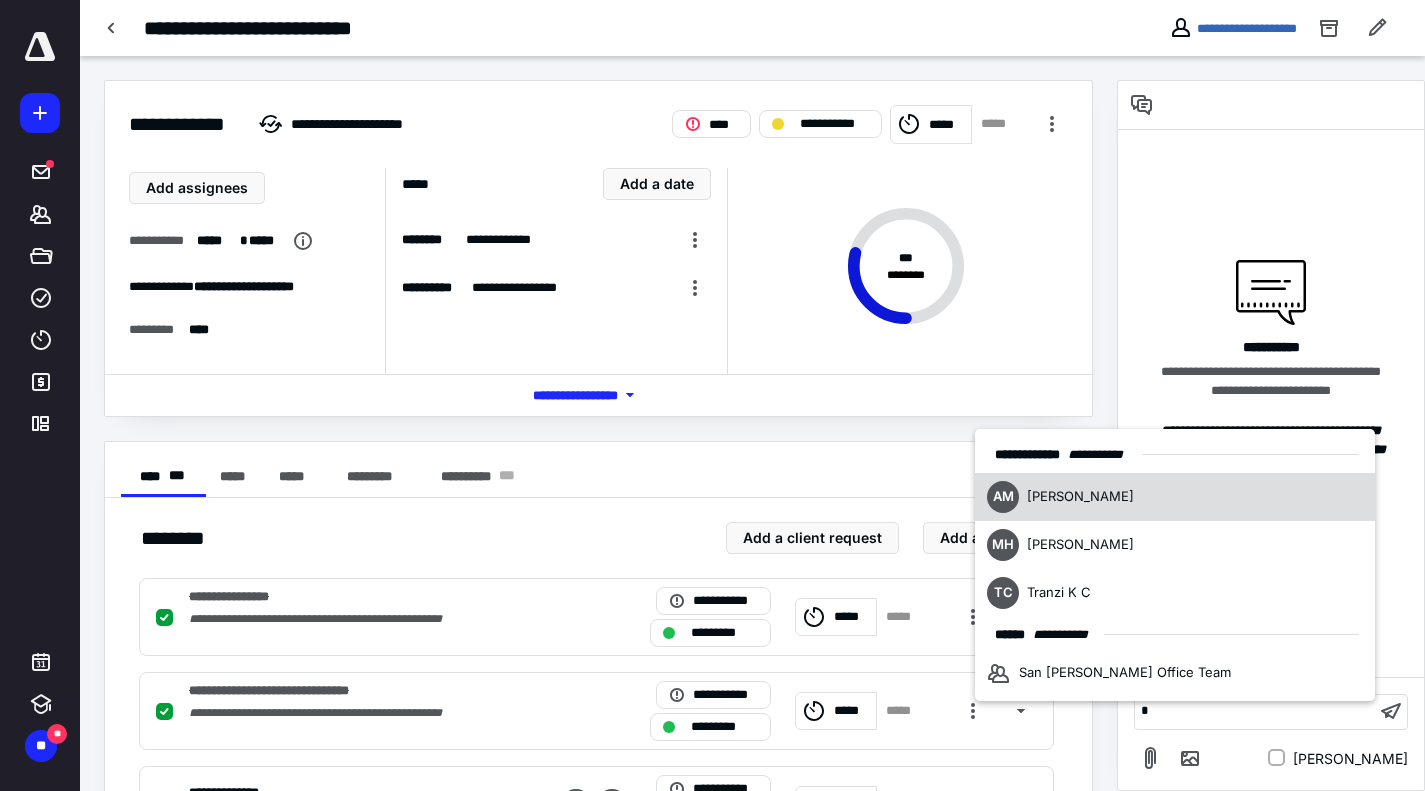type 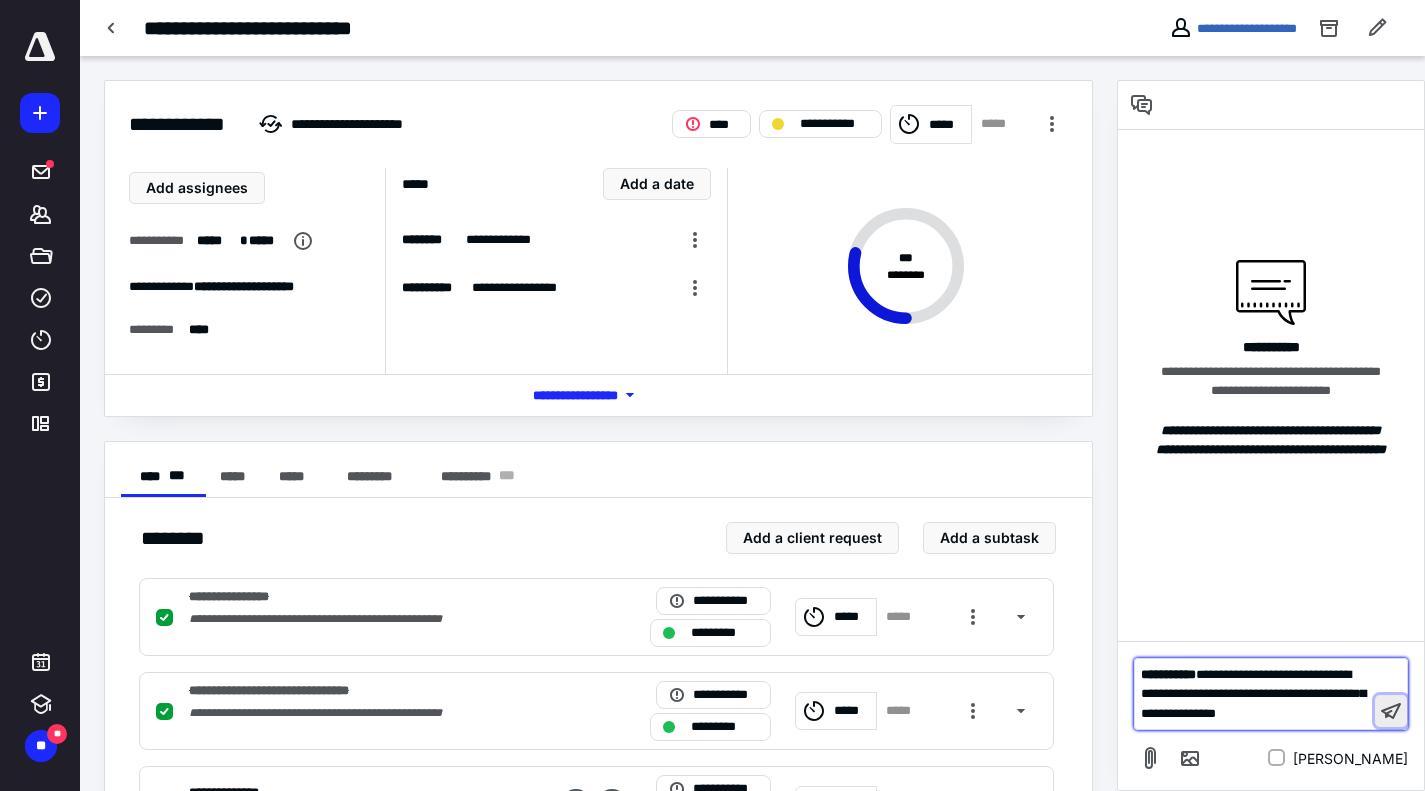 click at bounding box center (1391, 711) 